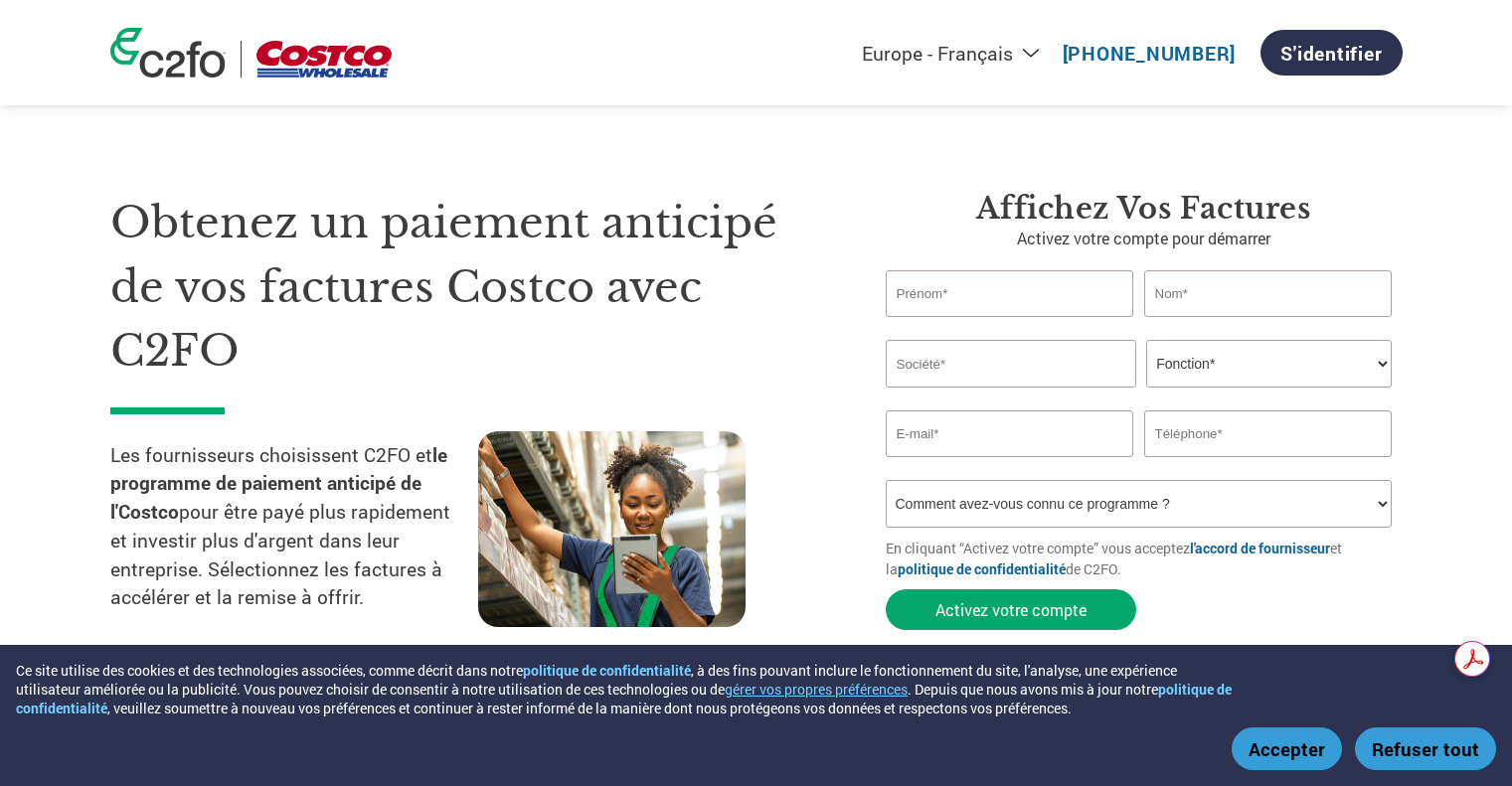 select on "fr-FR" 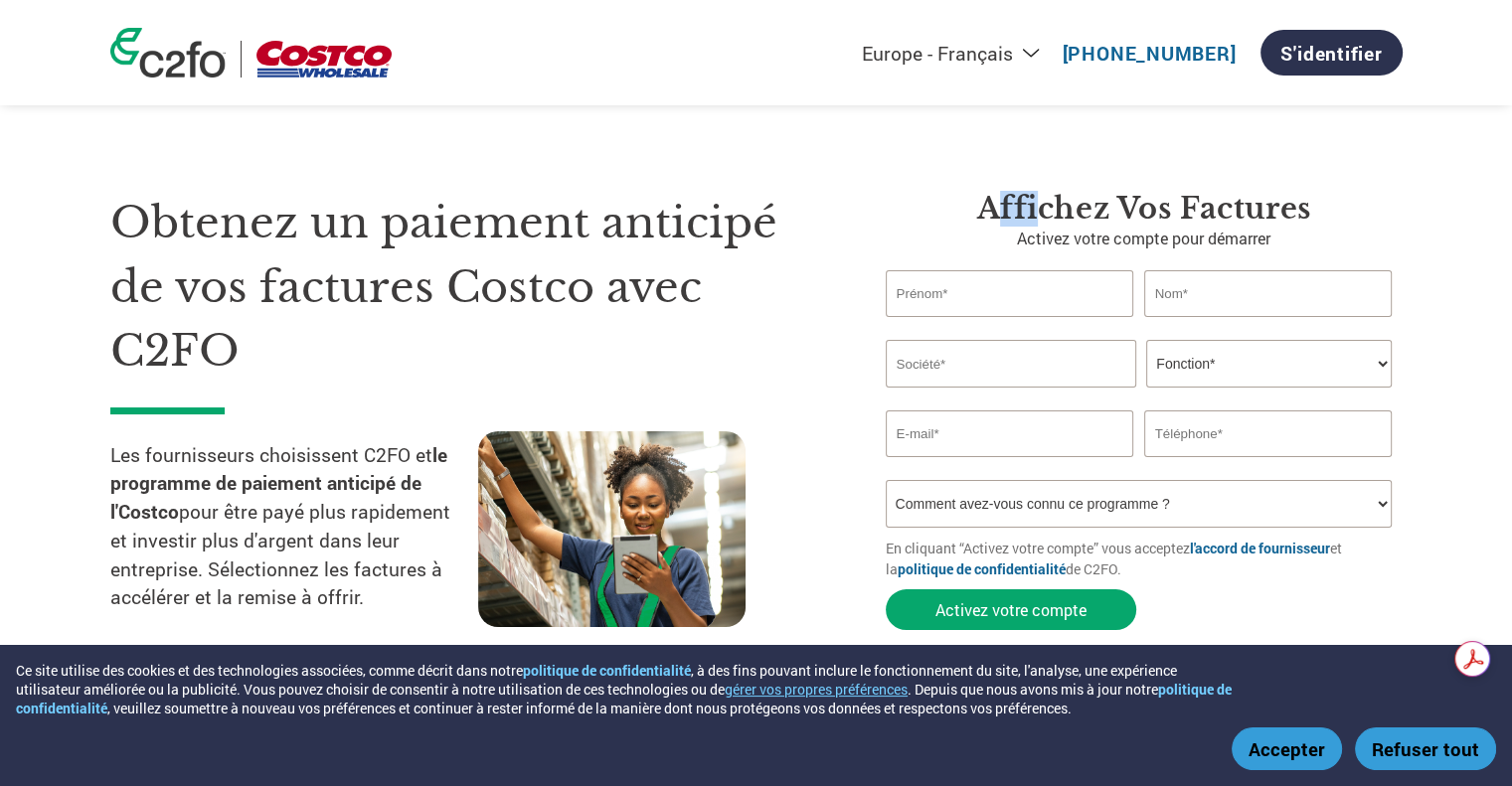 scroll, scrollTop: 0, scrollLeft: 0, axis: both 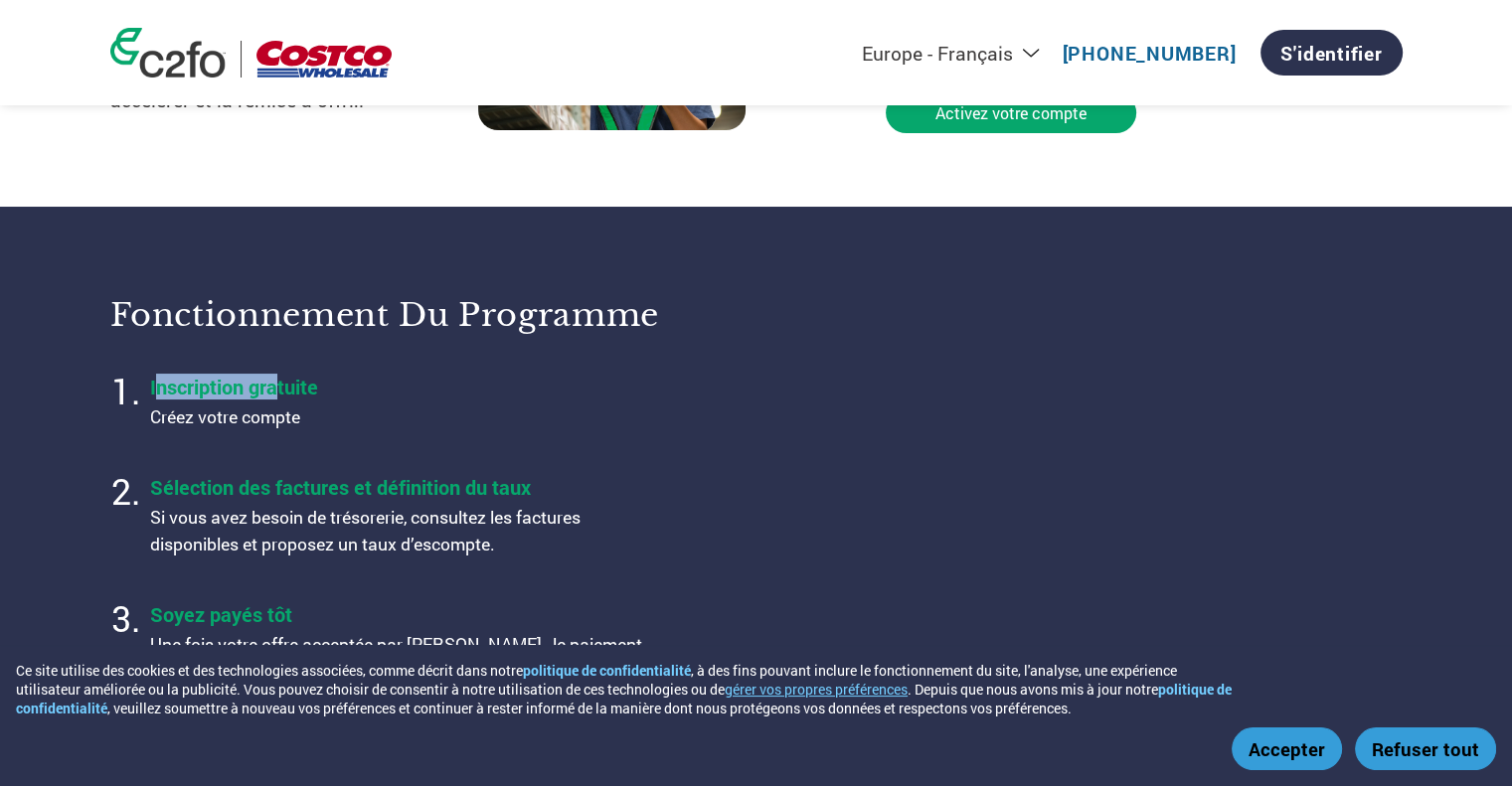drag, startPoint x: 213, startPoint y: 387, endPoint x: 276, endPoint y: 408, distance: 66.4078 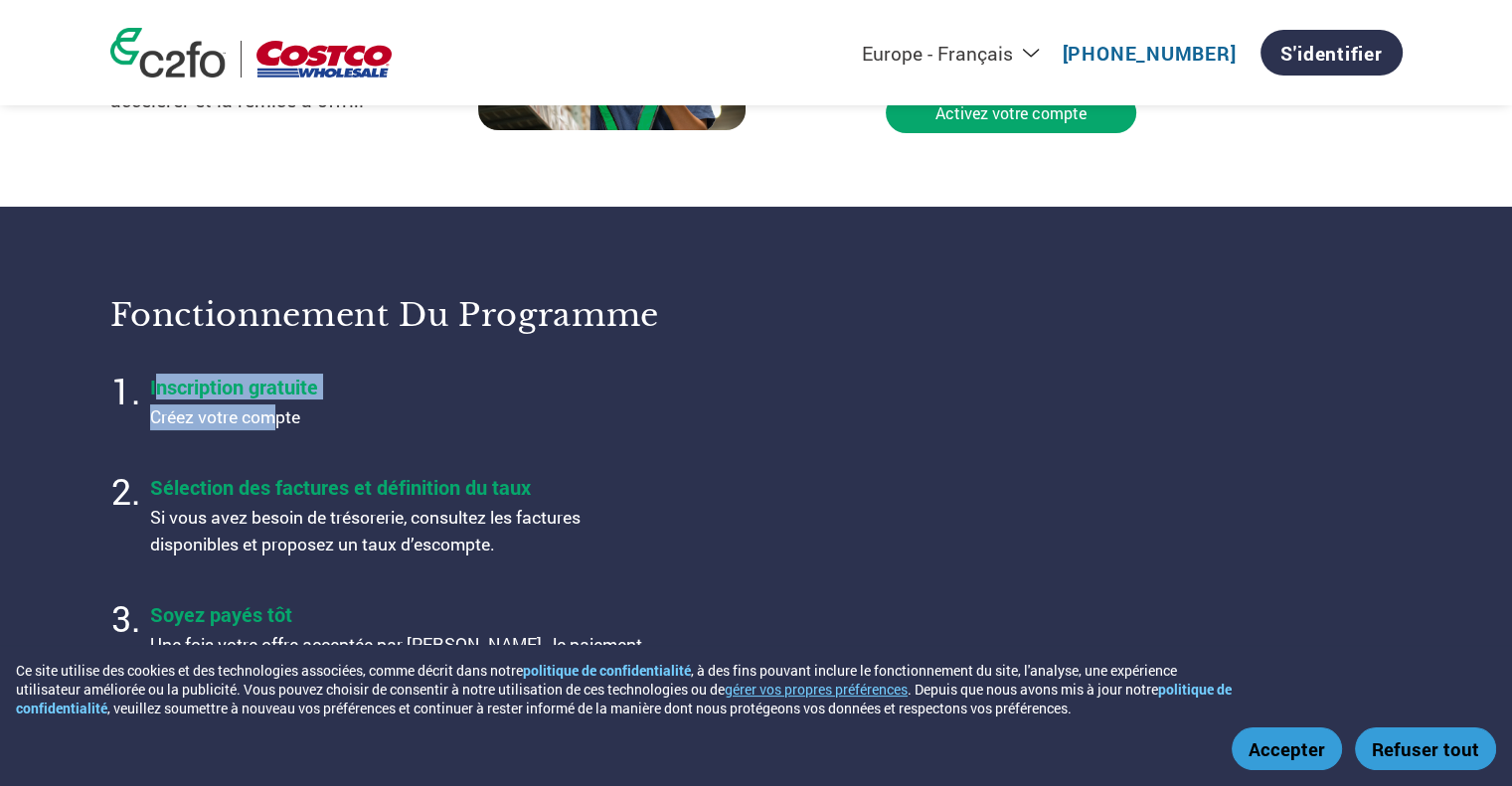 click on "Créez votre compte" at bounding box center (399, 417) 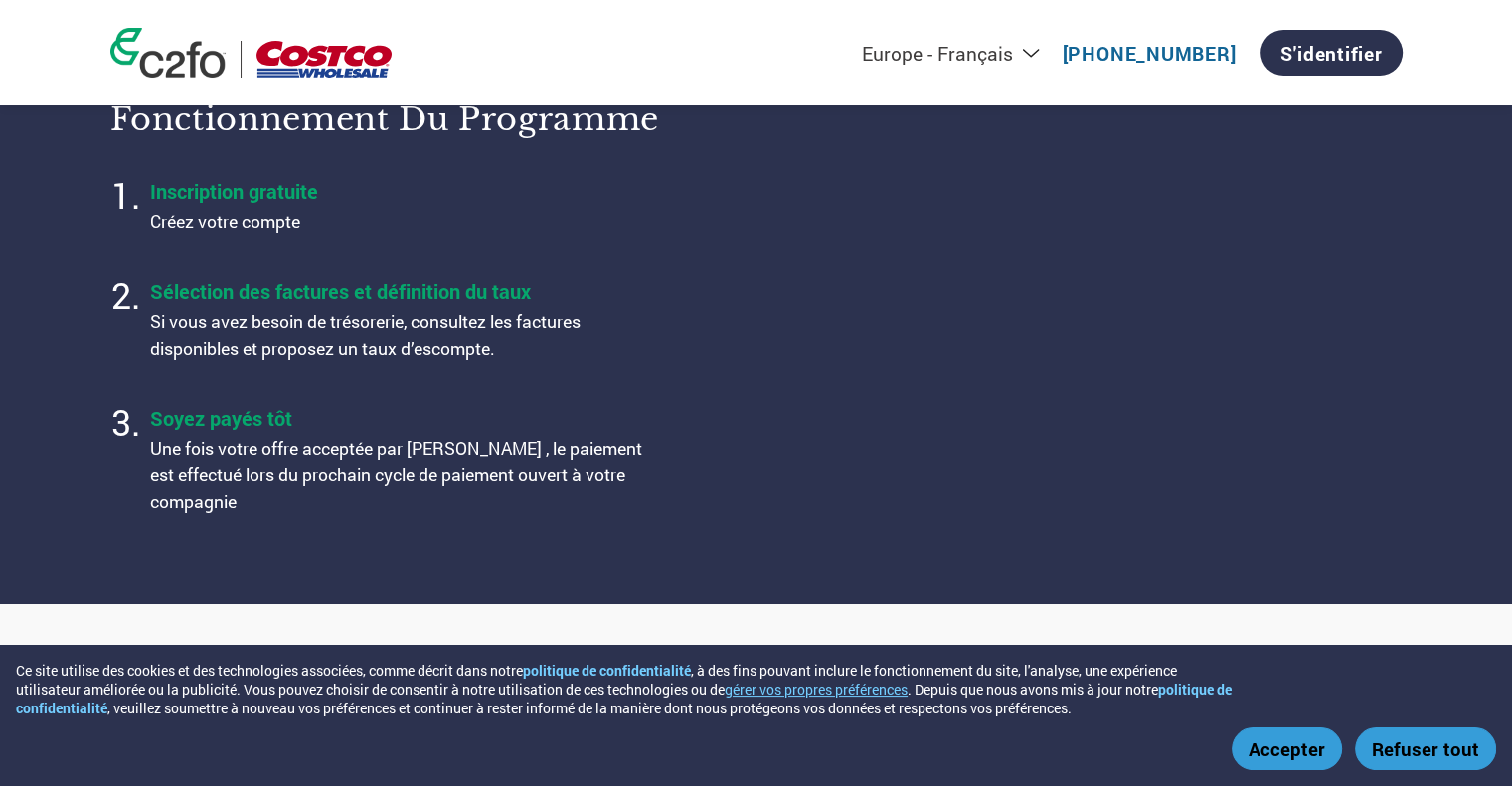 scroll, scrollTop: 696, scrollLeft: 0, axis: vertical 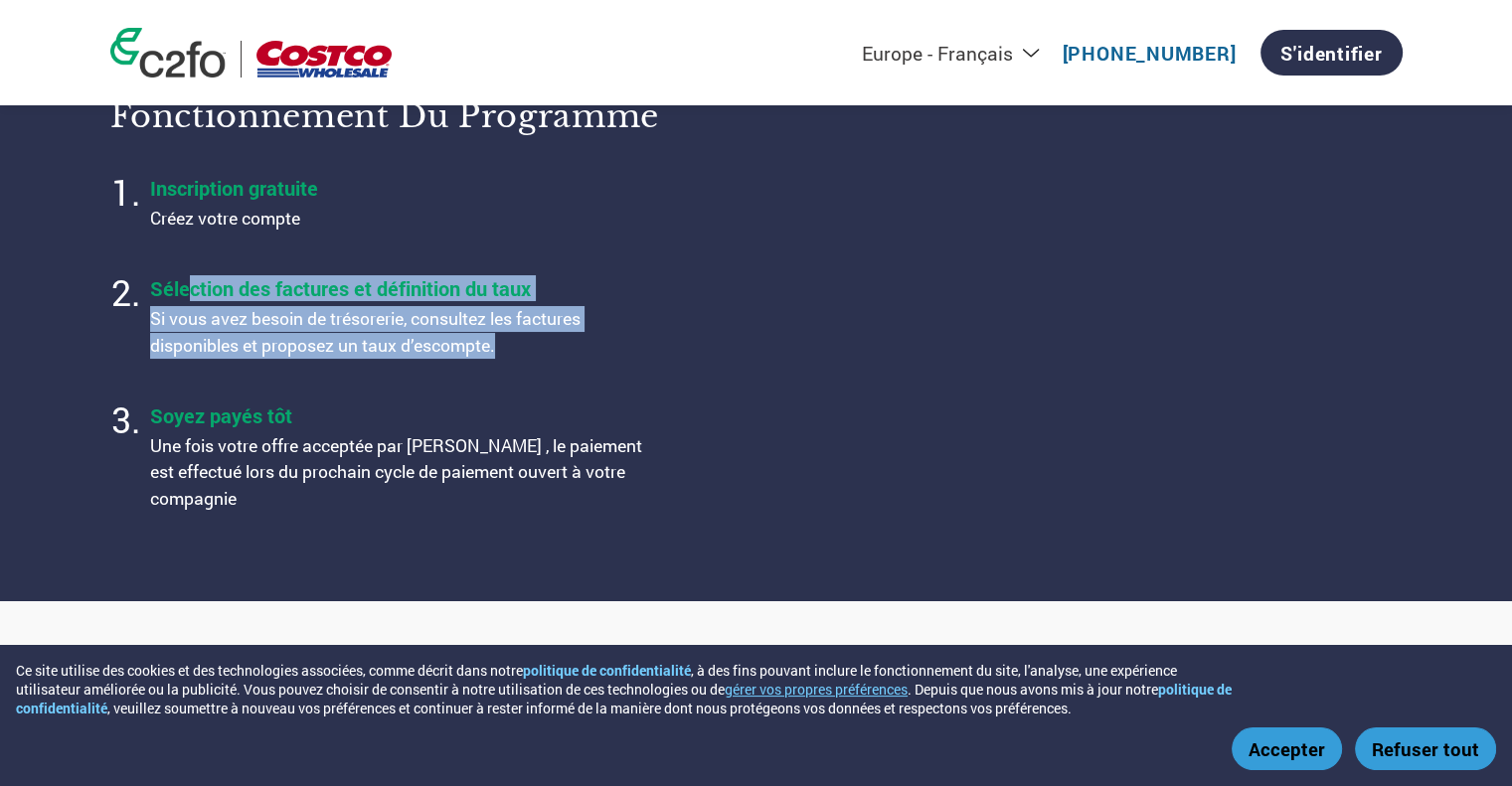 drag, startPoint x: 186, startPoint y: 278, endPoint x: 487, endPoint y: 362, distance: 312.5012 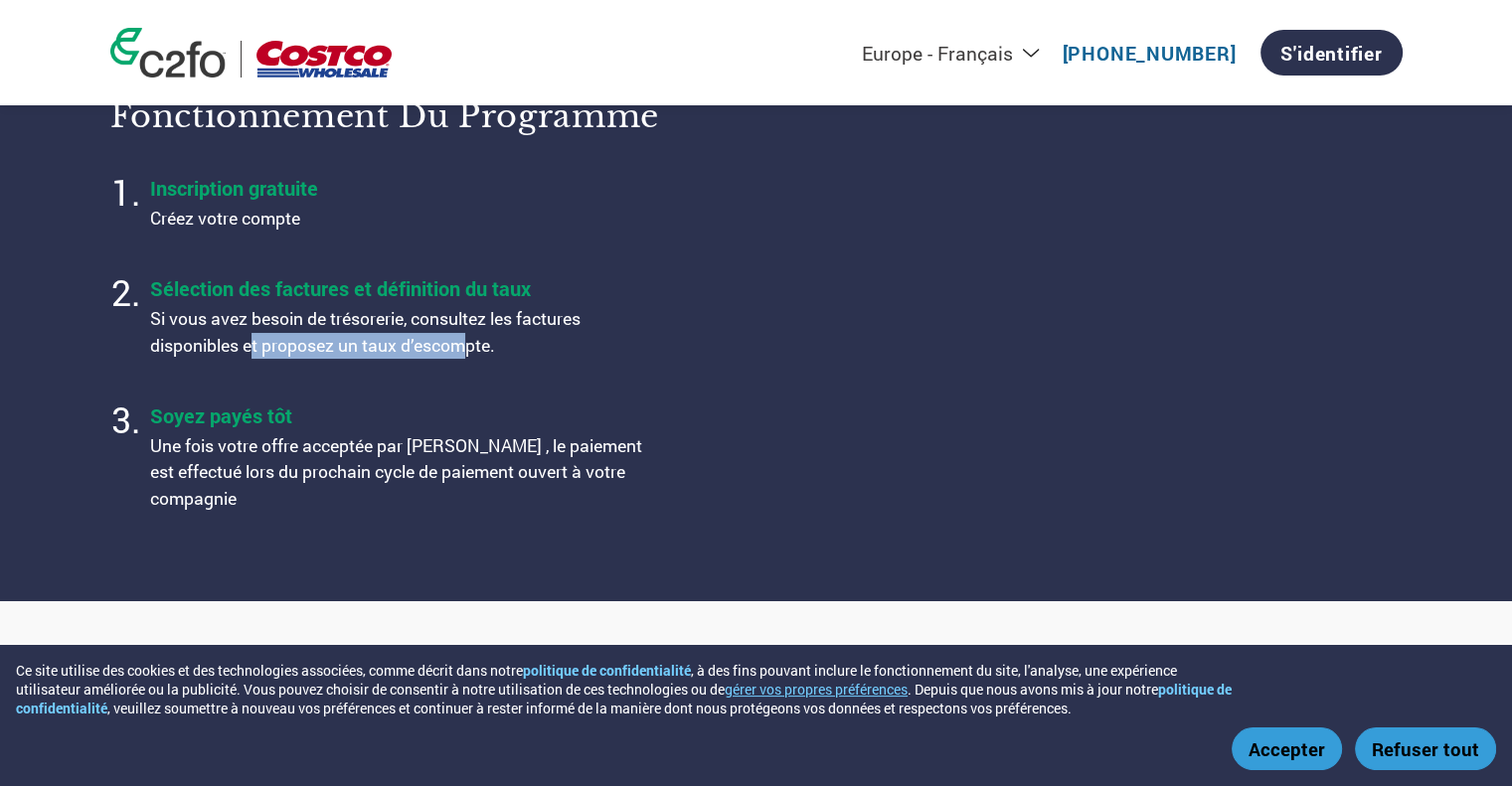 drag, startPoint x: 253, startPoint y: 342, endPoint x: 466, endPoint y: 345, distance: 213.02113 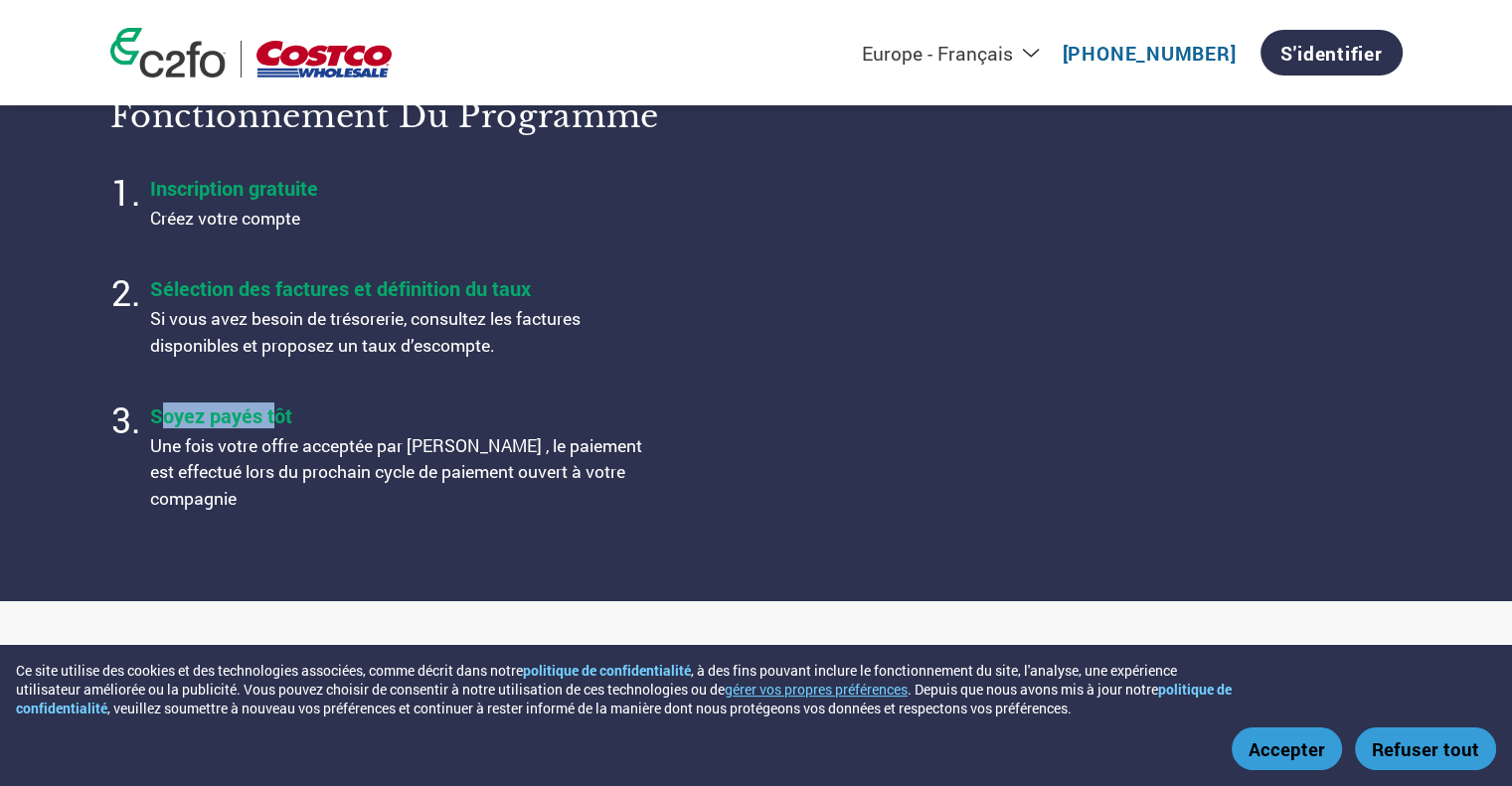 drag, startPoint x: 196, startPoint y: 421, endPoint x: 290, endPoint y: 424, distance: 94.04786 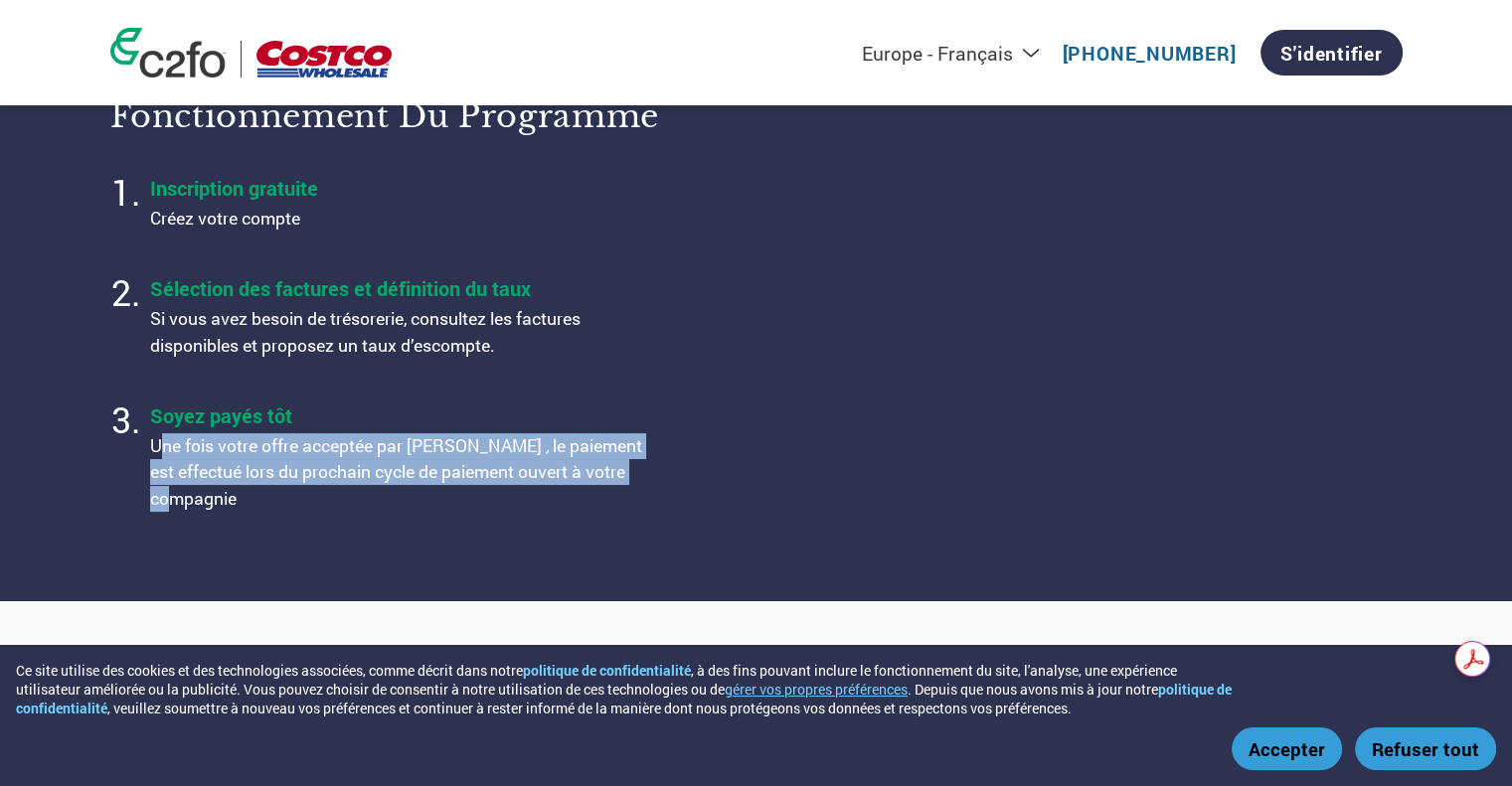 drag, startPoint x: 165, startPoint y: 445, endPoint x: 235, endPoint y: 492, distance: 84.31489 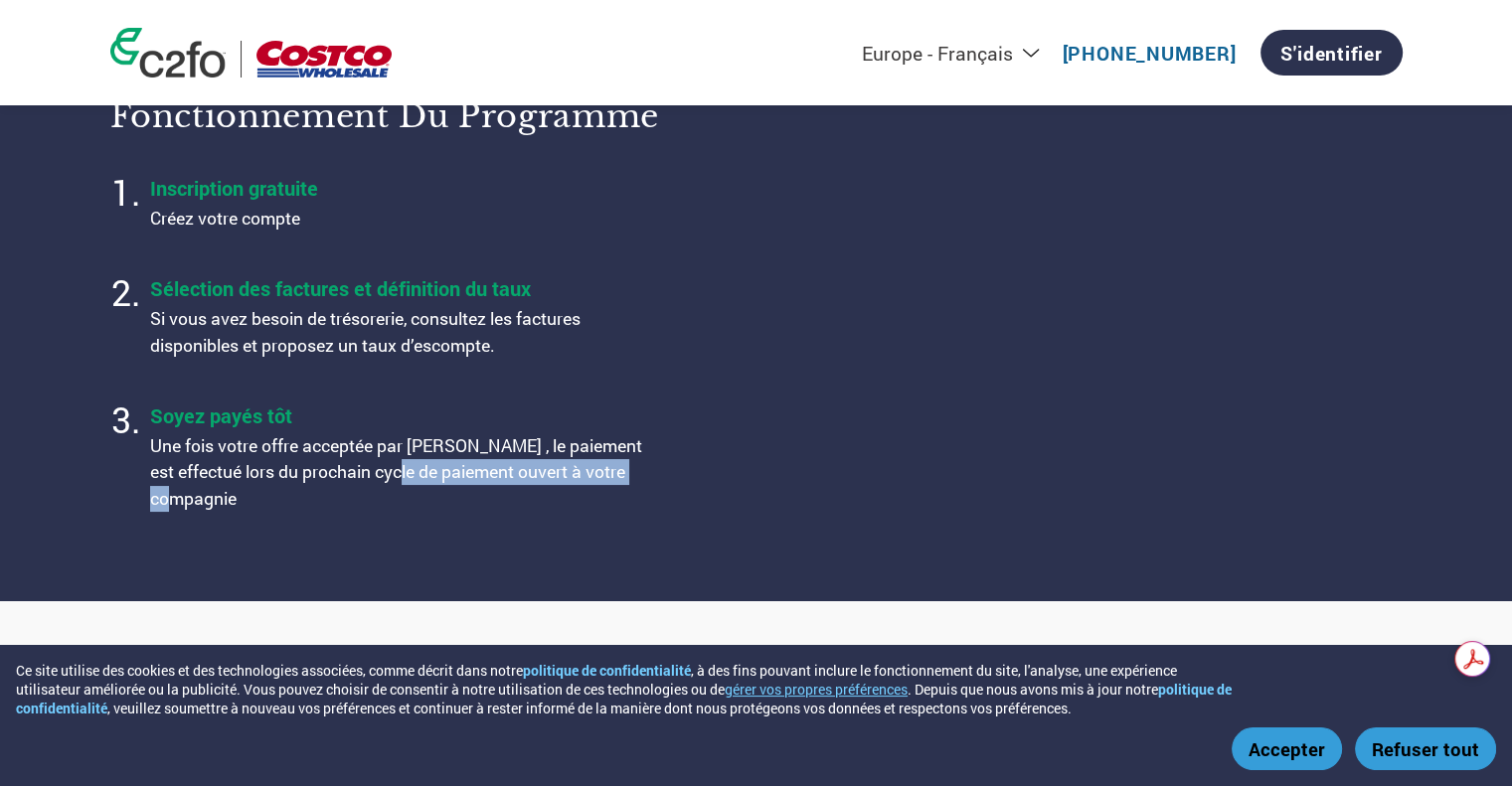 drag, startPoint x: 431, startPoint y: 475, endPoint x: 398, endPoint y: 516, distance: 52.630789 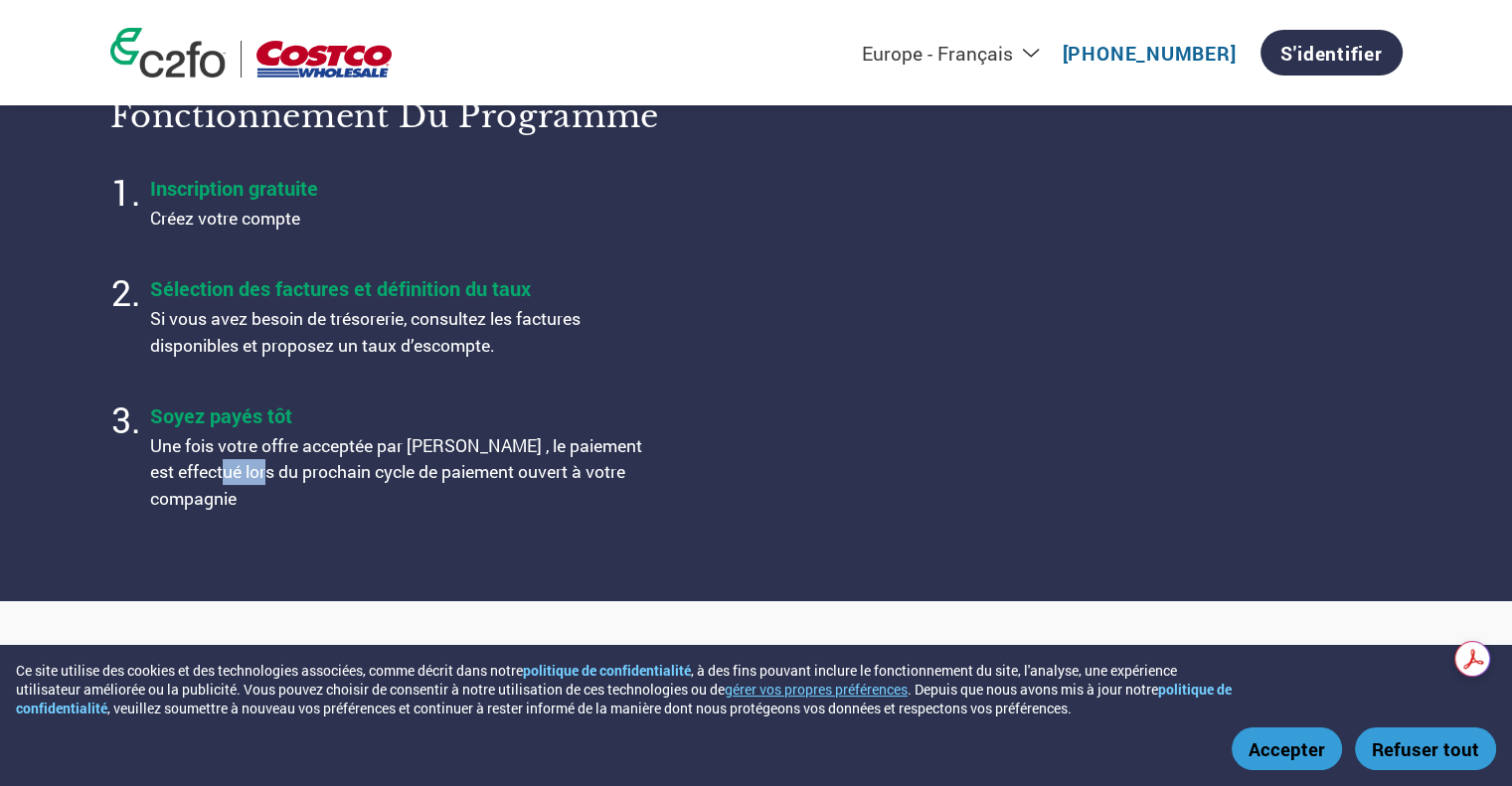 drag, startPoint x: 245, startPoint y: 474, endPoint x: 316, endPoint y: 502, distance: 76.32169 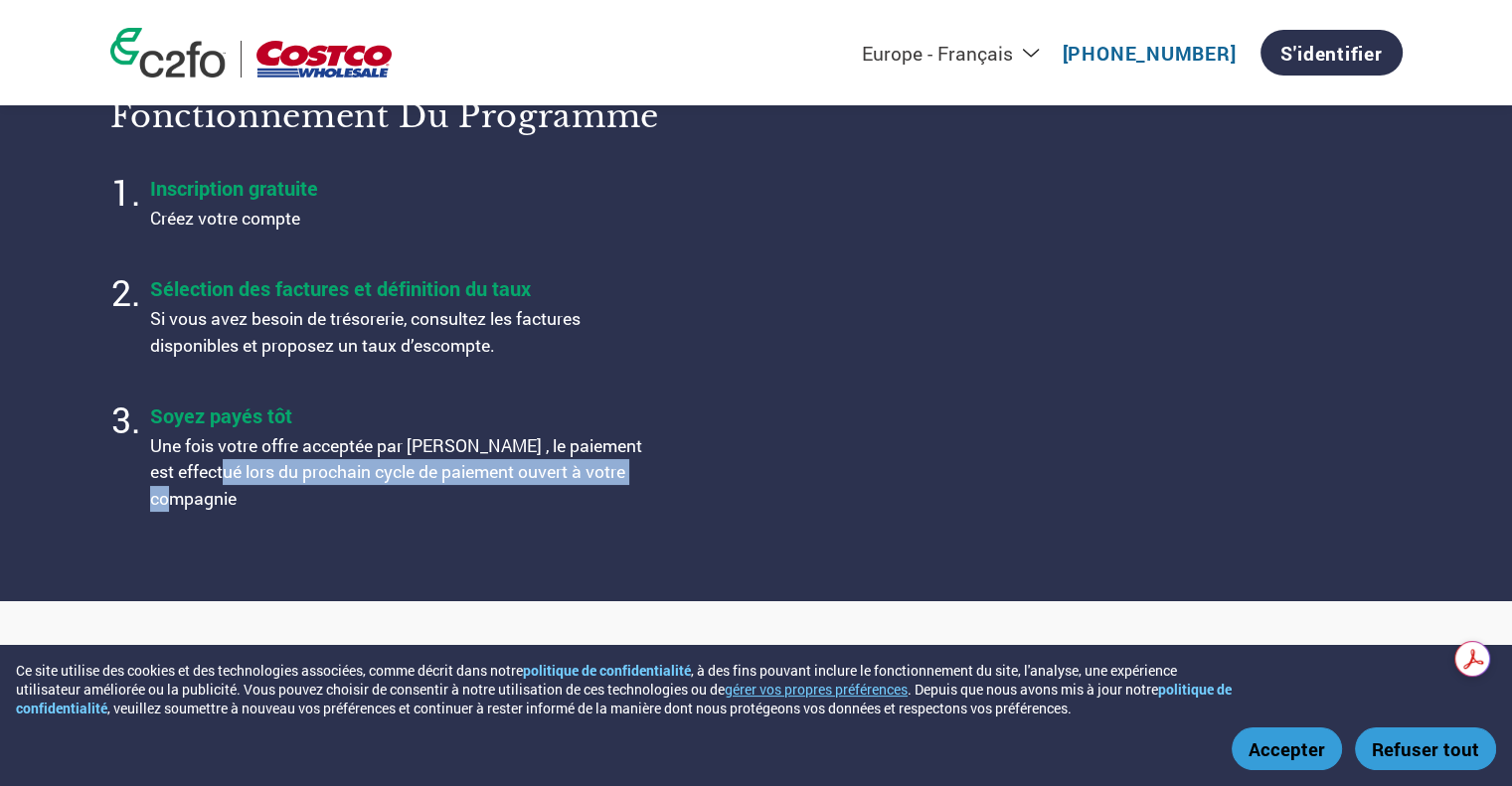 drag, startPoint x: 316, startPoint y: 502, endPoint x: 289, endPoint y: 510, distance: 28.160256 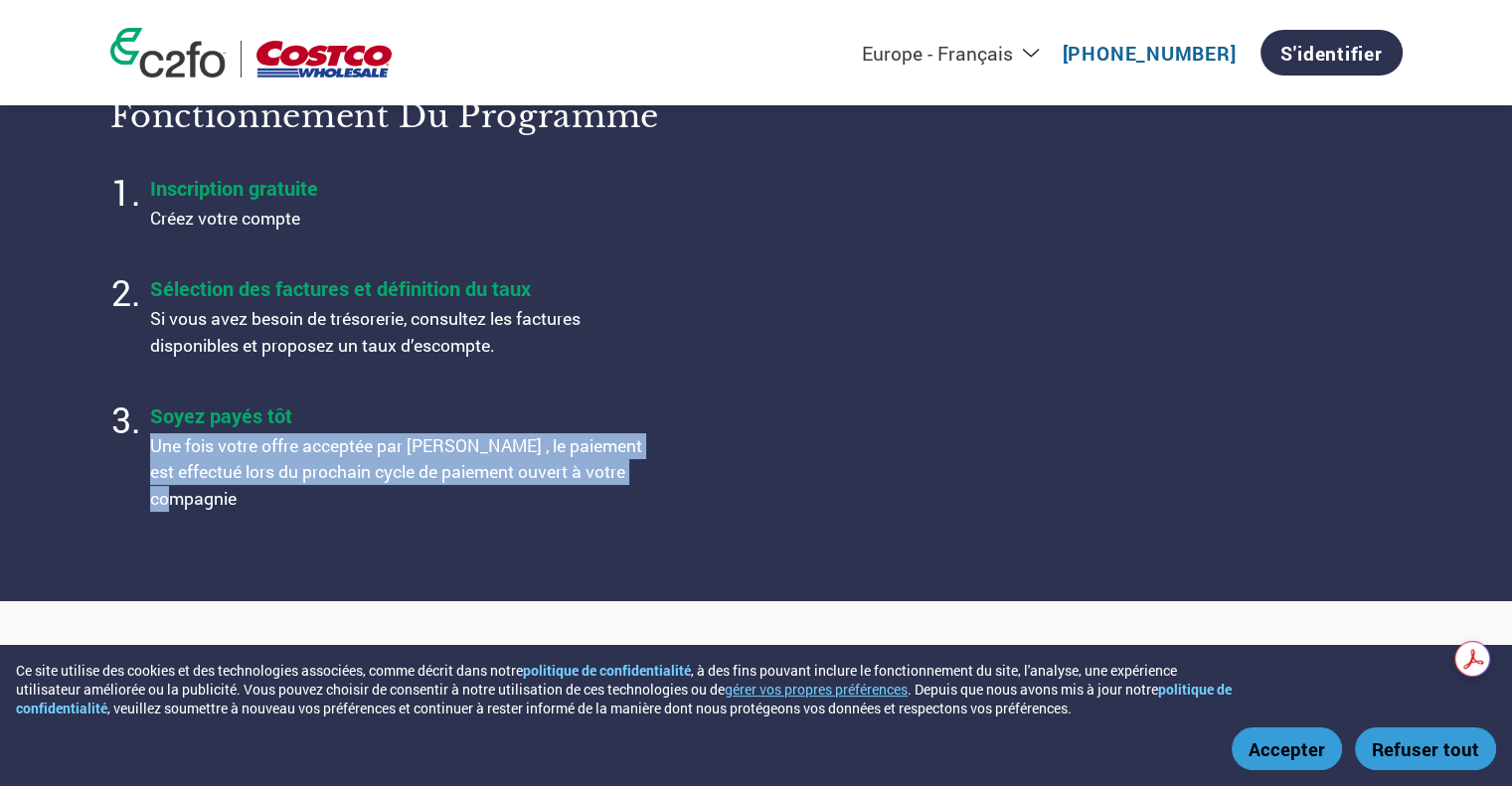 drag, startPoint x: 254, startPoint y: 506, endPoint x: 146, endPoint y: 446, distance: 123.54756 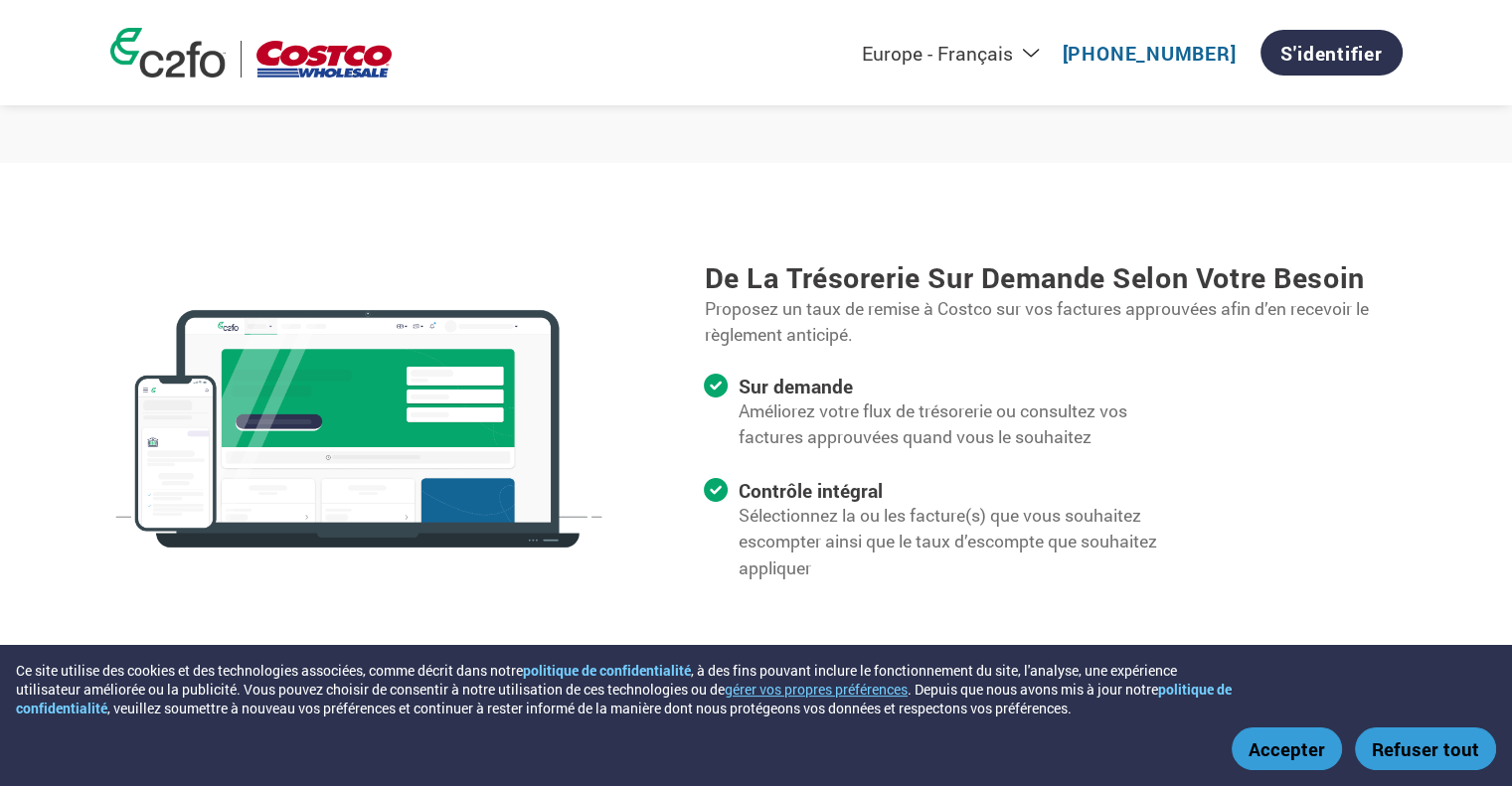 scroll, scrollTop: 1789, scrollLeft: 0, axis: vertical 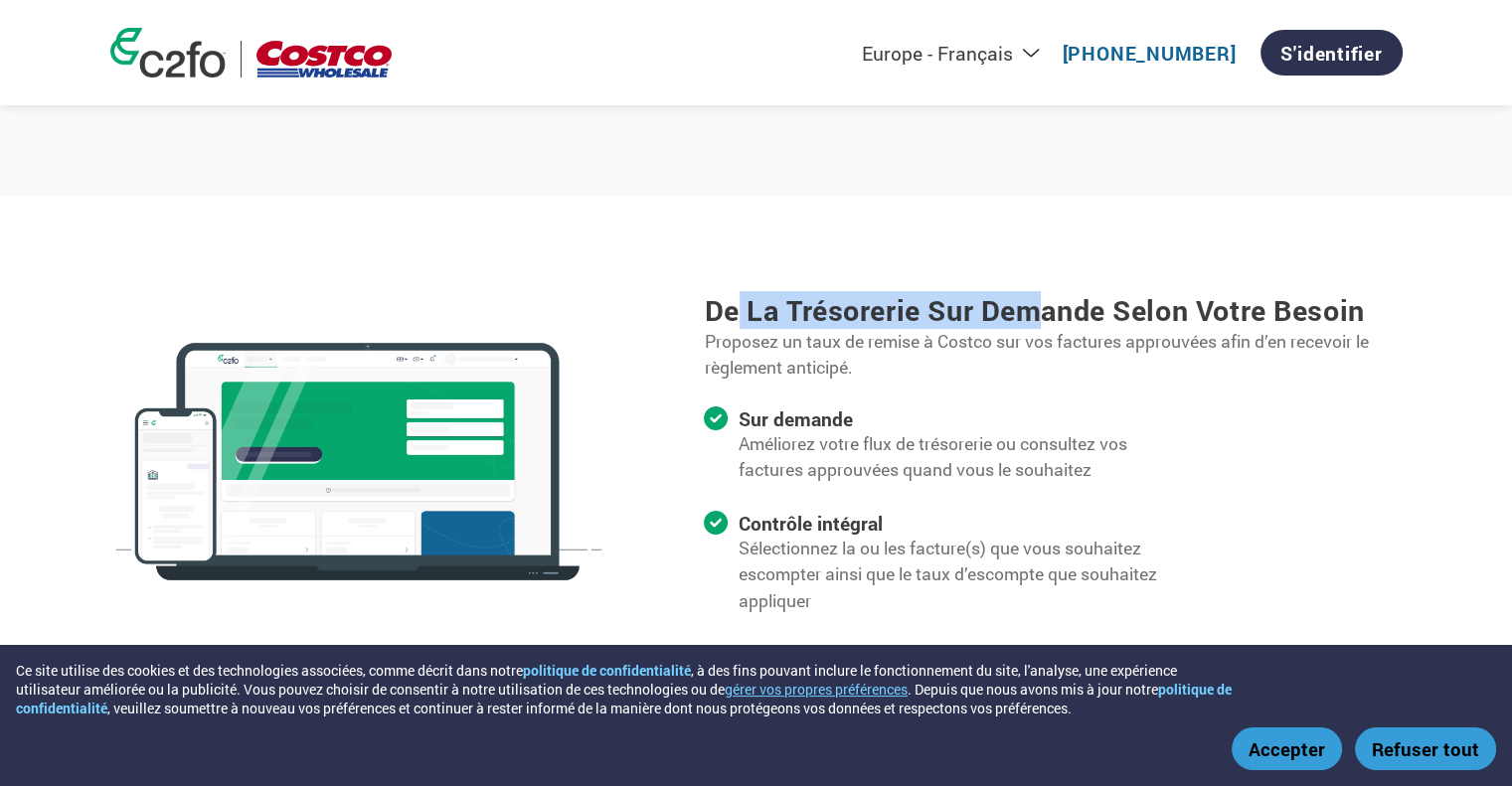 drag, startPoint x: 745, startPoint y: 322, endPoint x: 1035, endPoint y: 323, distance: 290.0017 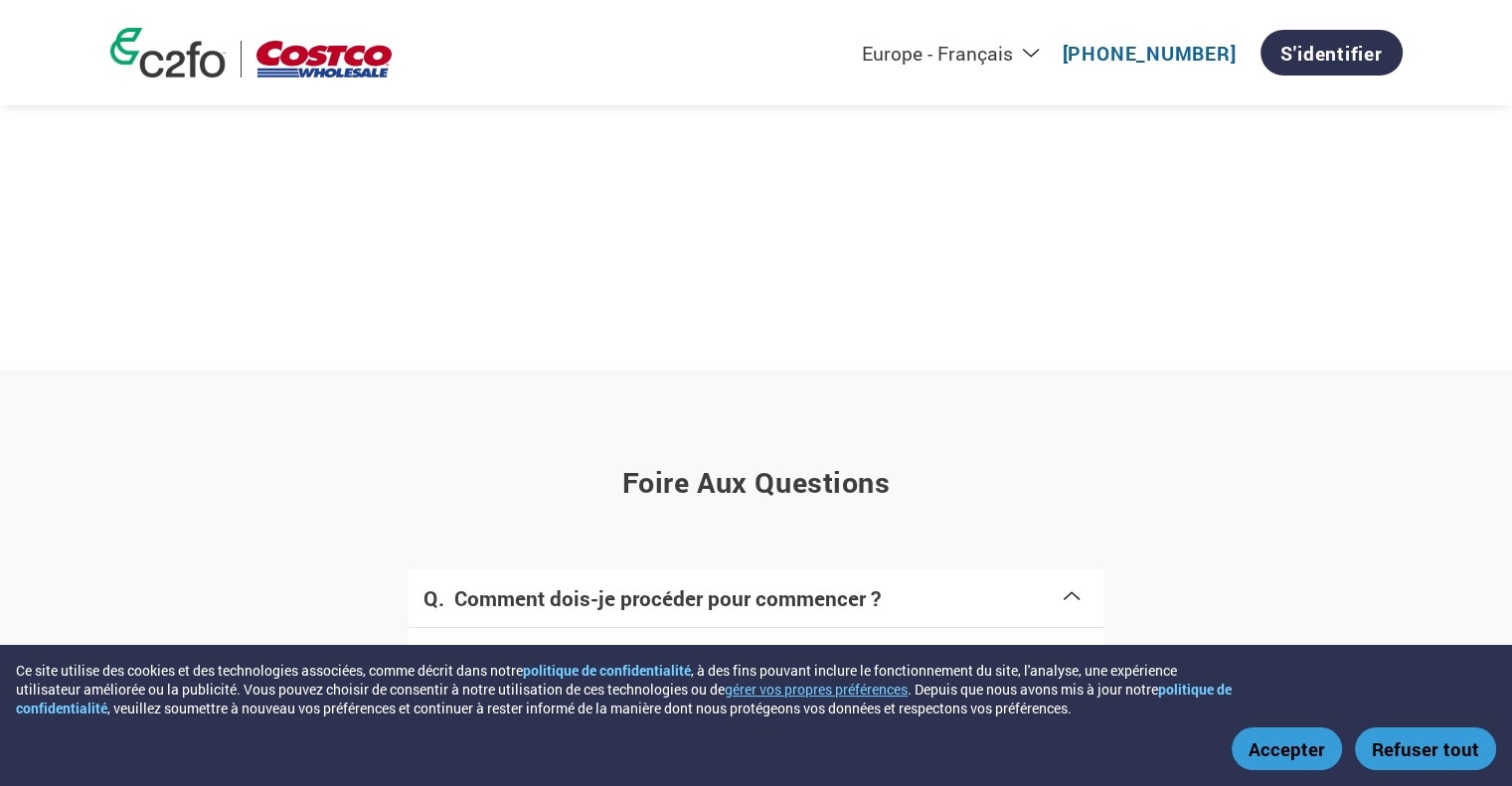 scroll, scrollTop: 3080, scrollLeft: 0, axis: vertical 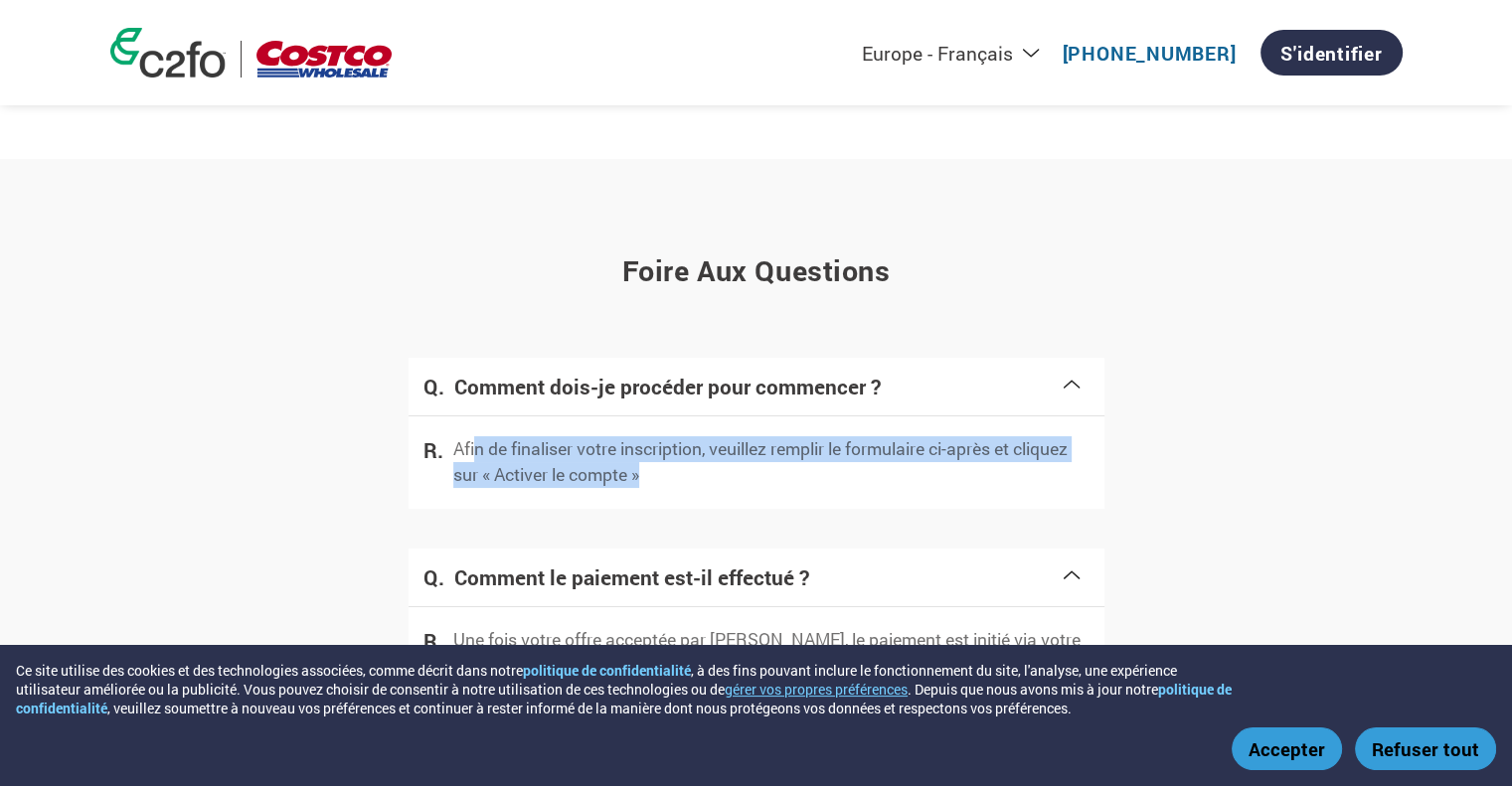 drag, startPoint x: 473, startPoint y: 454, endPoint x: 660, endPoint y: 466, distance: 187.38463 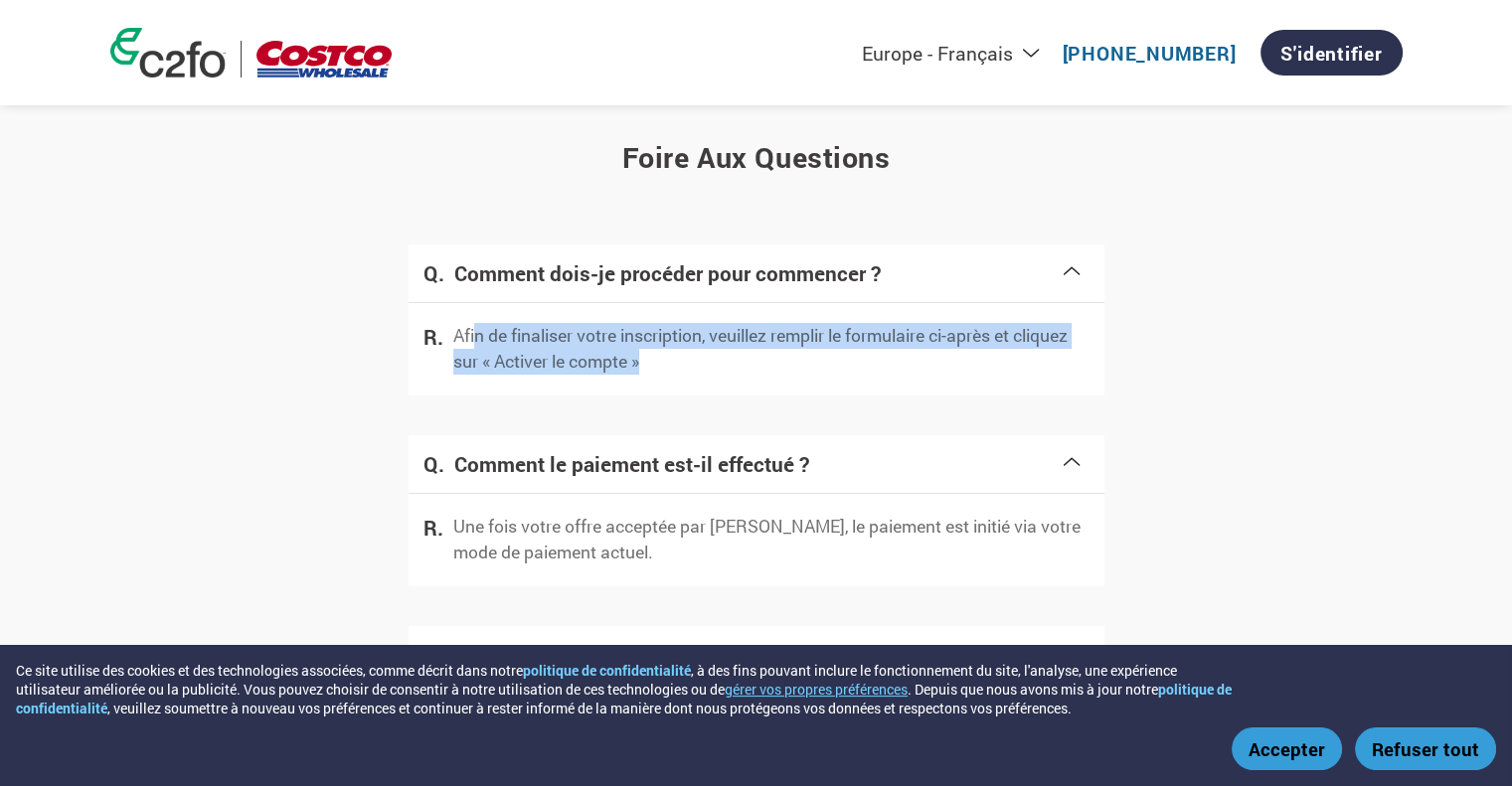 scroll, scrollTop: 3279, scrollLeft: 0, axis: vertical 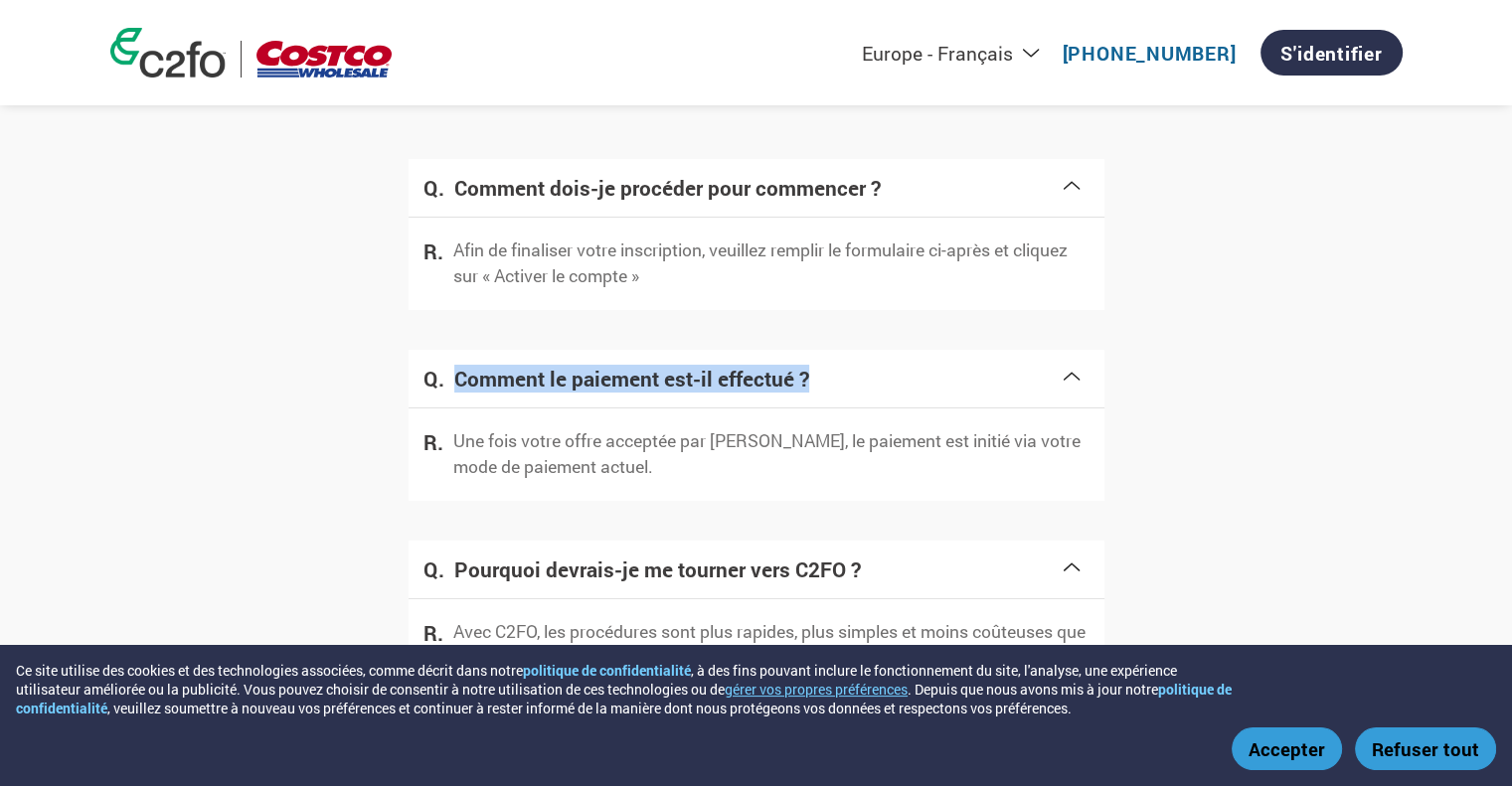 drag, startPoint x: 457, startPoint y: 375, endPoint x: 846, endPoint y: 382, distance: 389.06298 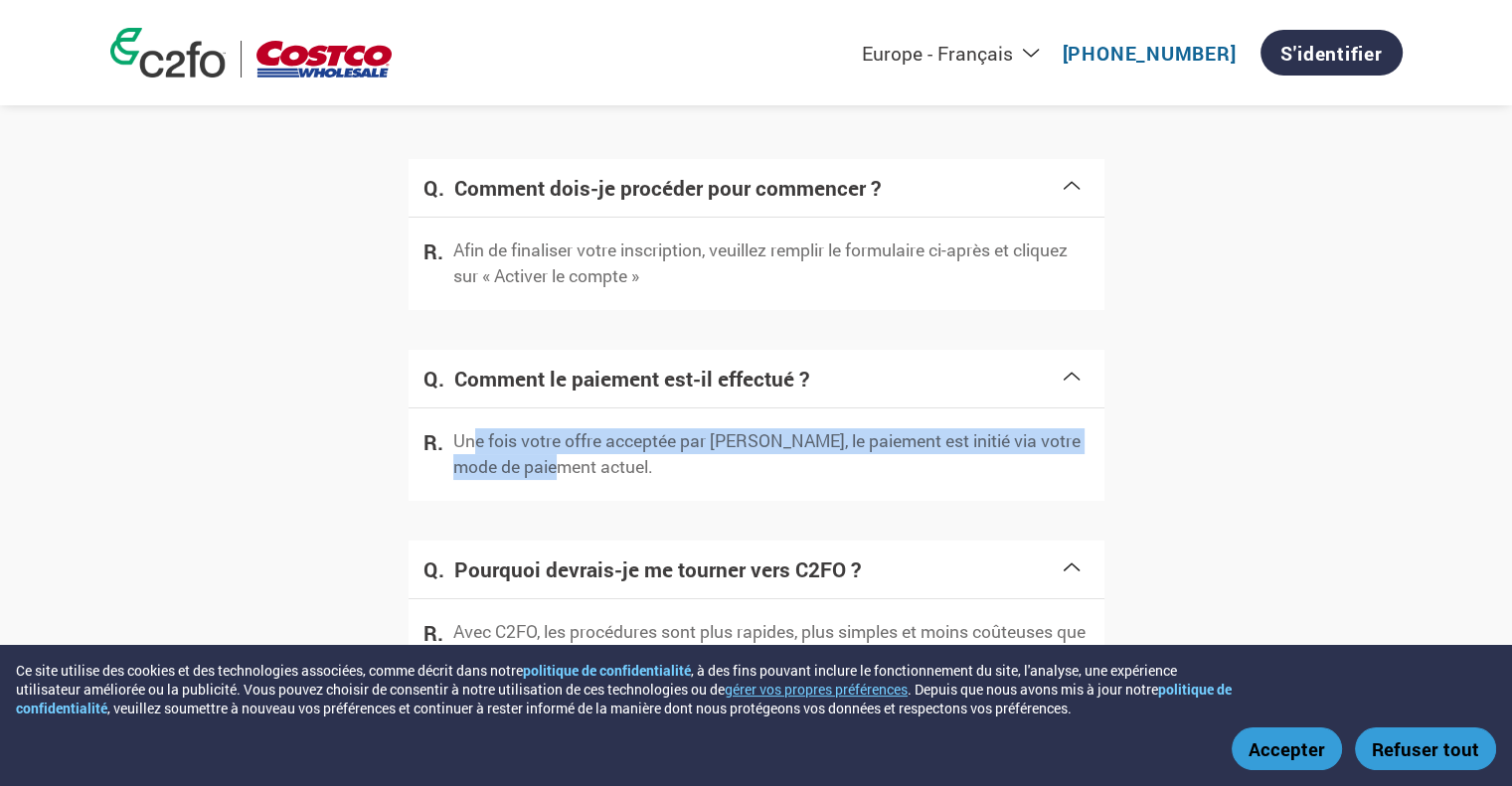 drag, startPoint x: 505, startPoint y: 444, endPoint x: 581, endPoint y: 466, distance: 79.12016 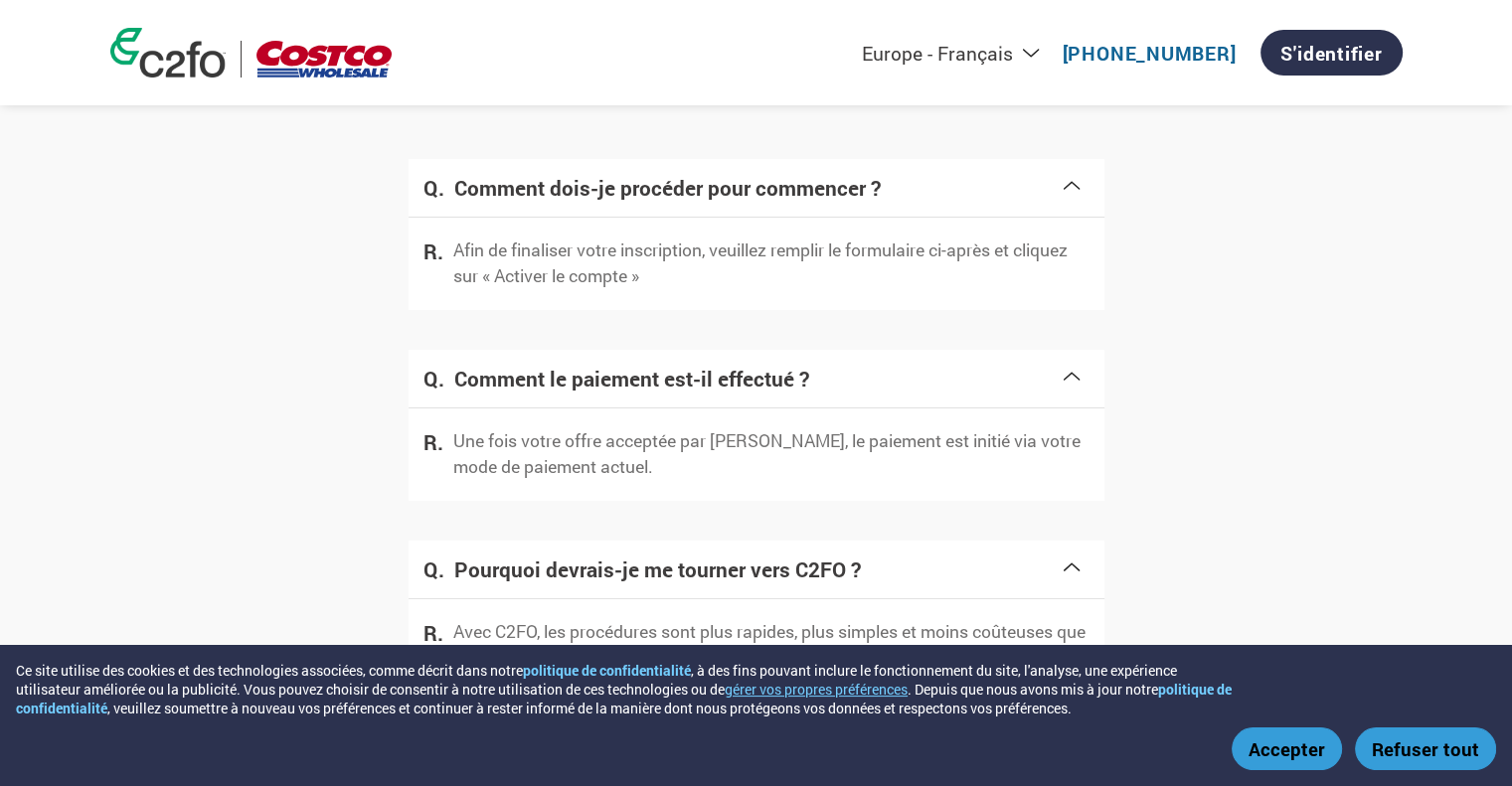 click on "Une fois votre offre acceptée par [PERSON_NAME], le paiement est initié via votre mode de paiement actuel." at bounding box center (771, 454) 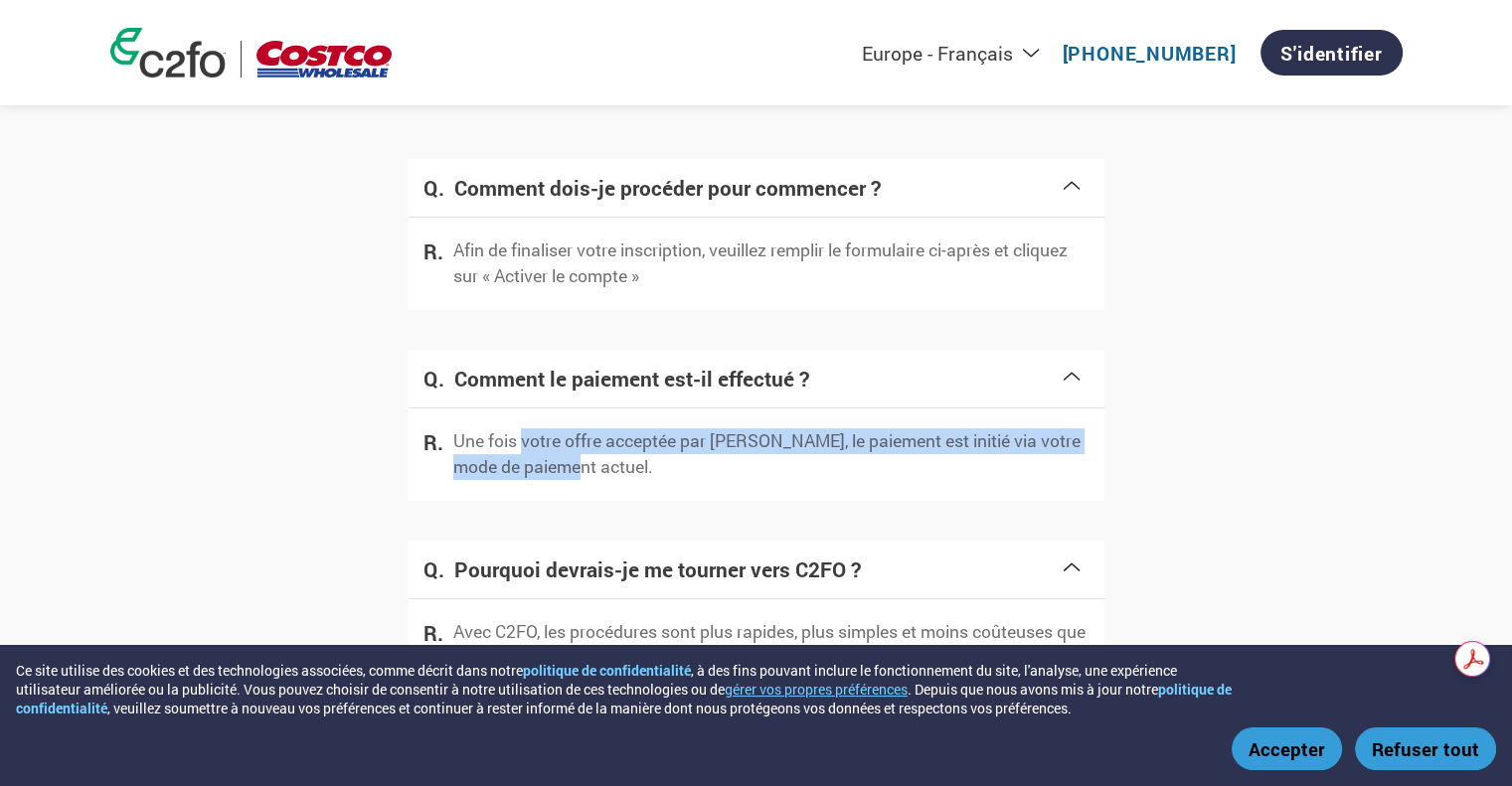 drag, startPoint x: 520, startPoint y: 440, endPoint x: 564, endPoint y: 468, distance: 52.153619 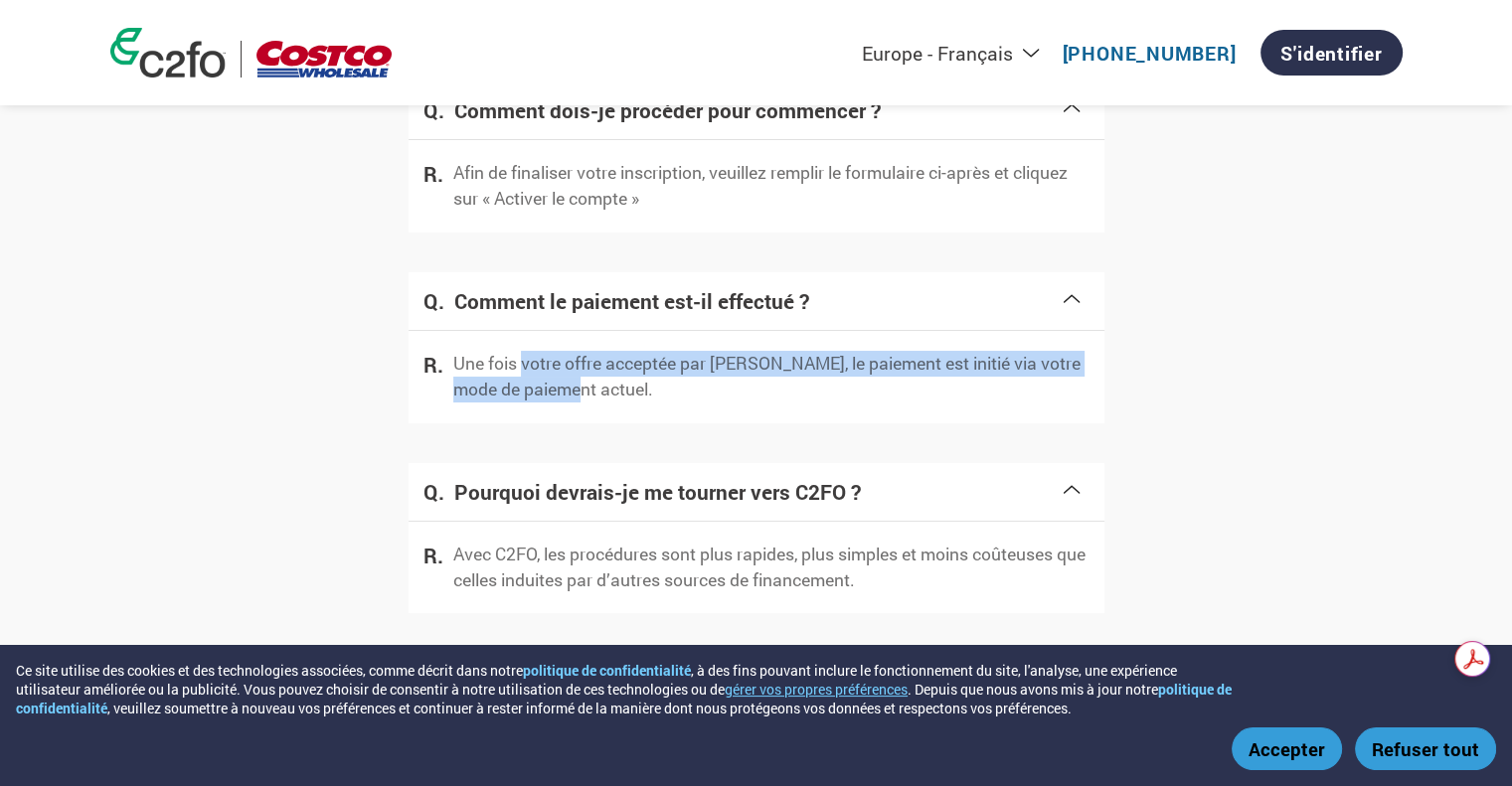 scroll, scrollTop: 3478, scrollLeft: 0, axis: vertical 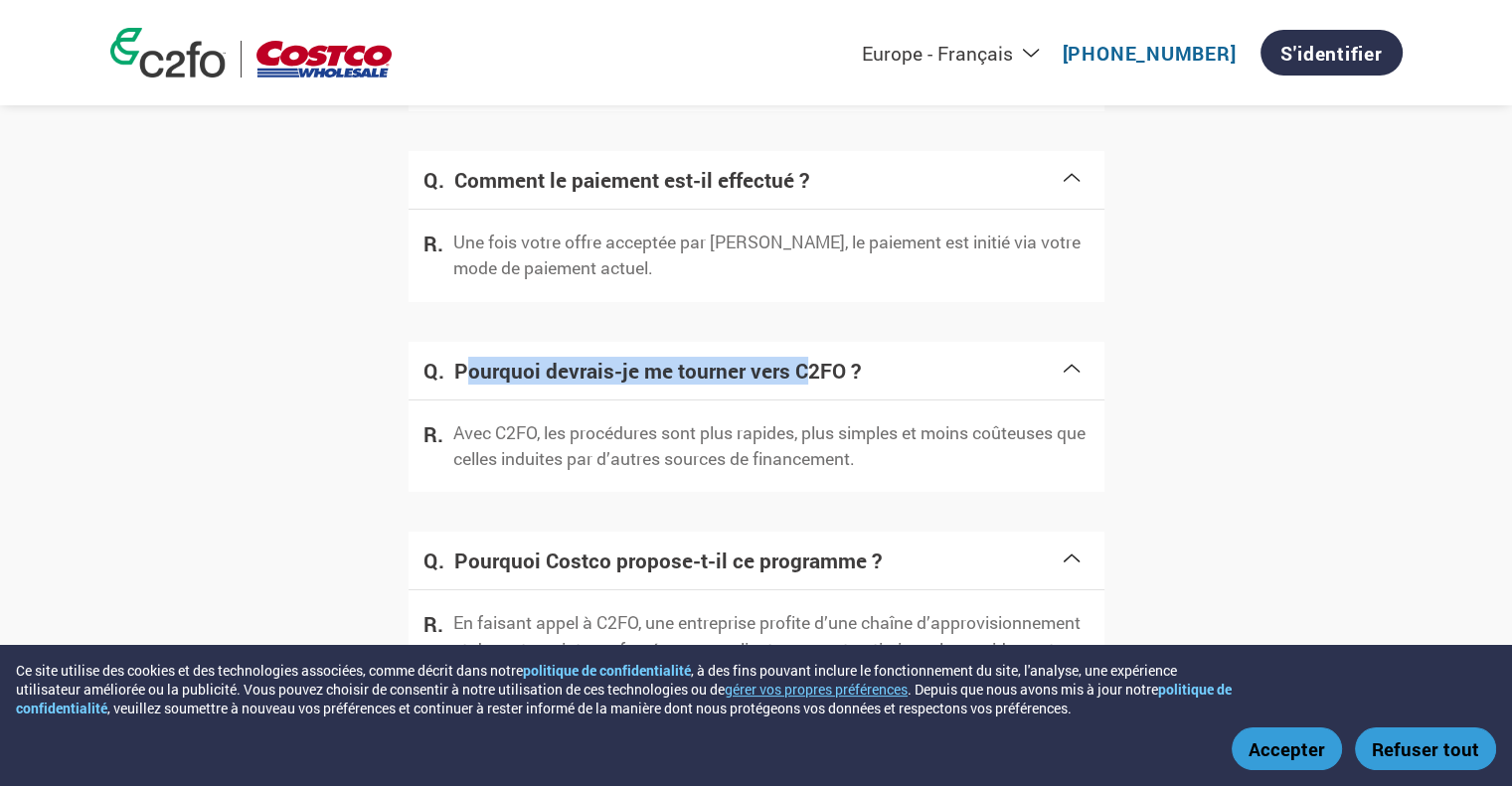drag, startPoint x: 513, startPoint y: 377, endPoint x: 731, endPoint y: 400, distance: 219.20995 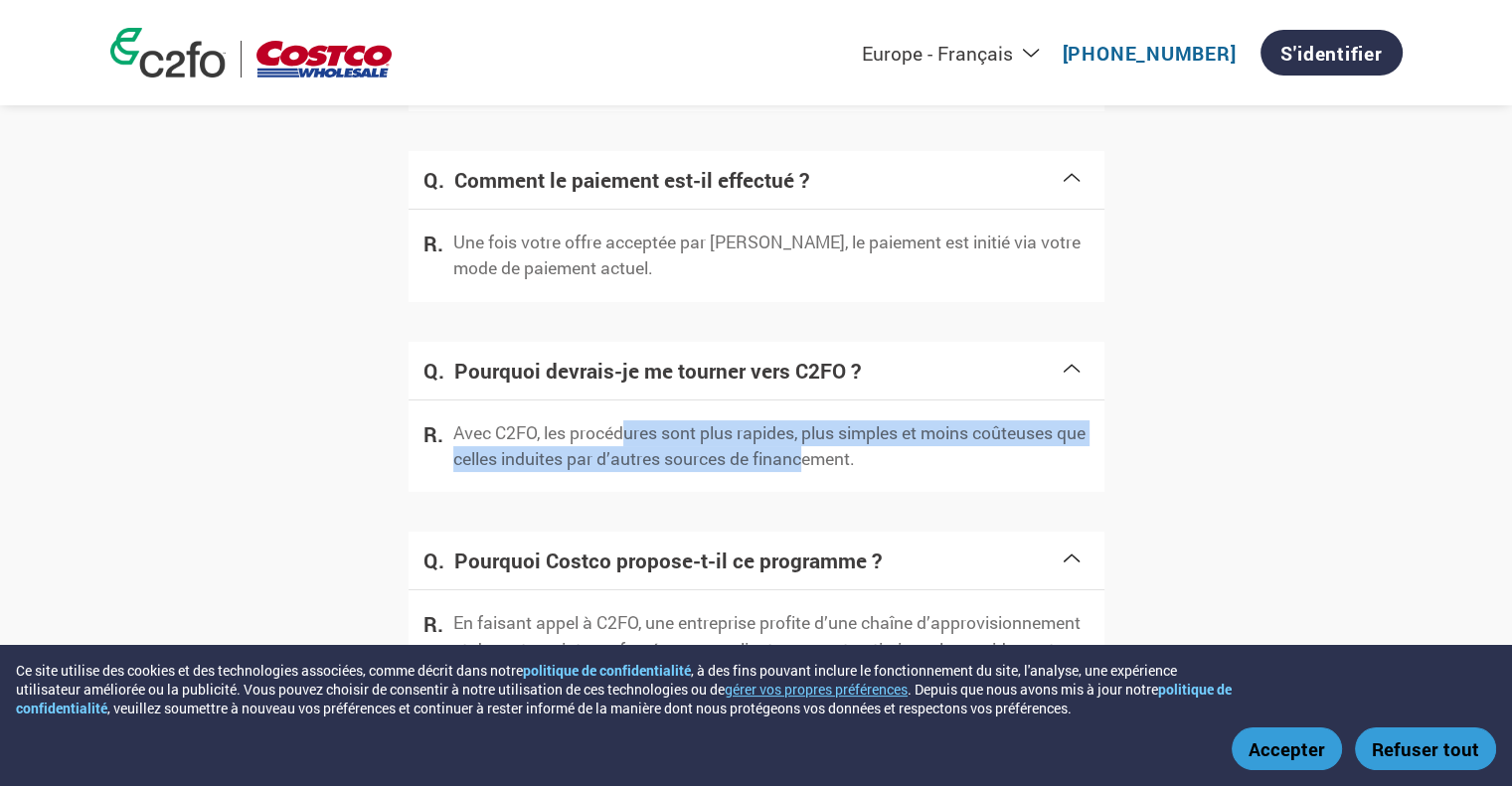 drag, startPoint x: 629, startPoint y: 433, endPoint x: 842, endPoint y: 463, distance: 215.1023 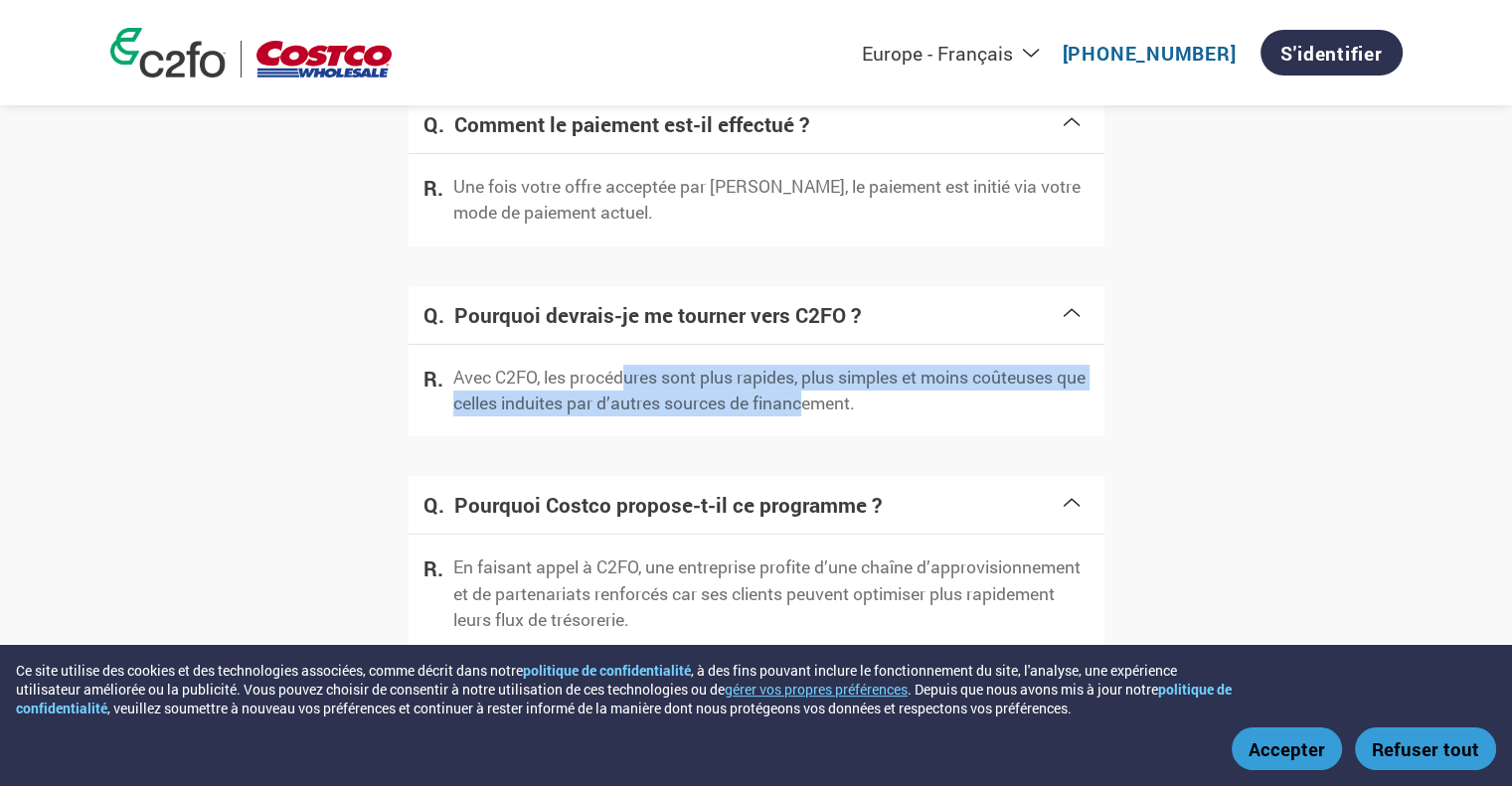 scroll, scrollTop: 3554, scrollLeft: 0, axis: vertical 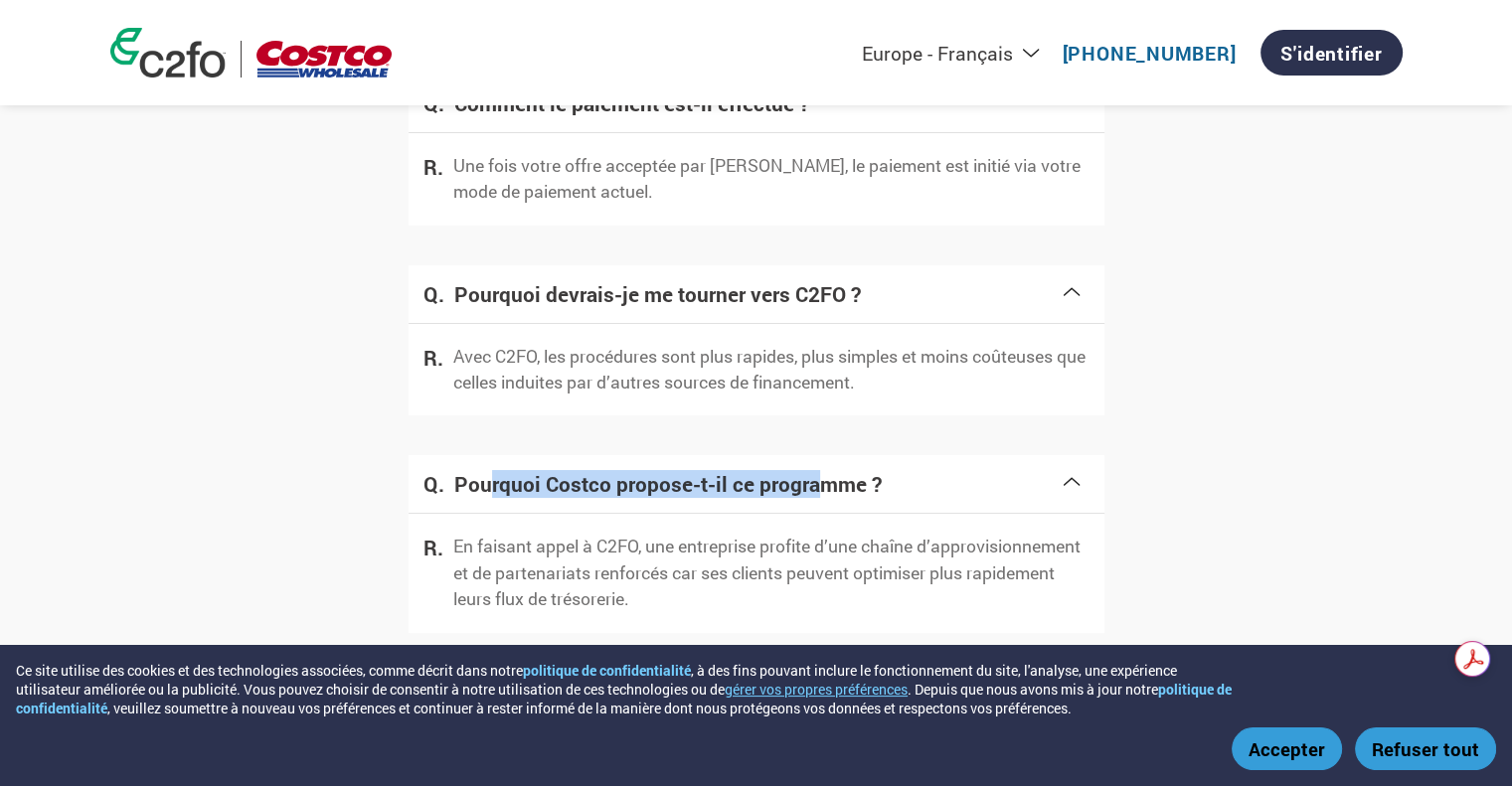 drag, startPoint x: 490, startPoint y: 479, endPoint x: 914, endPoint y: 486, distance: 424.0578 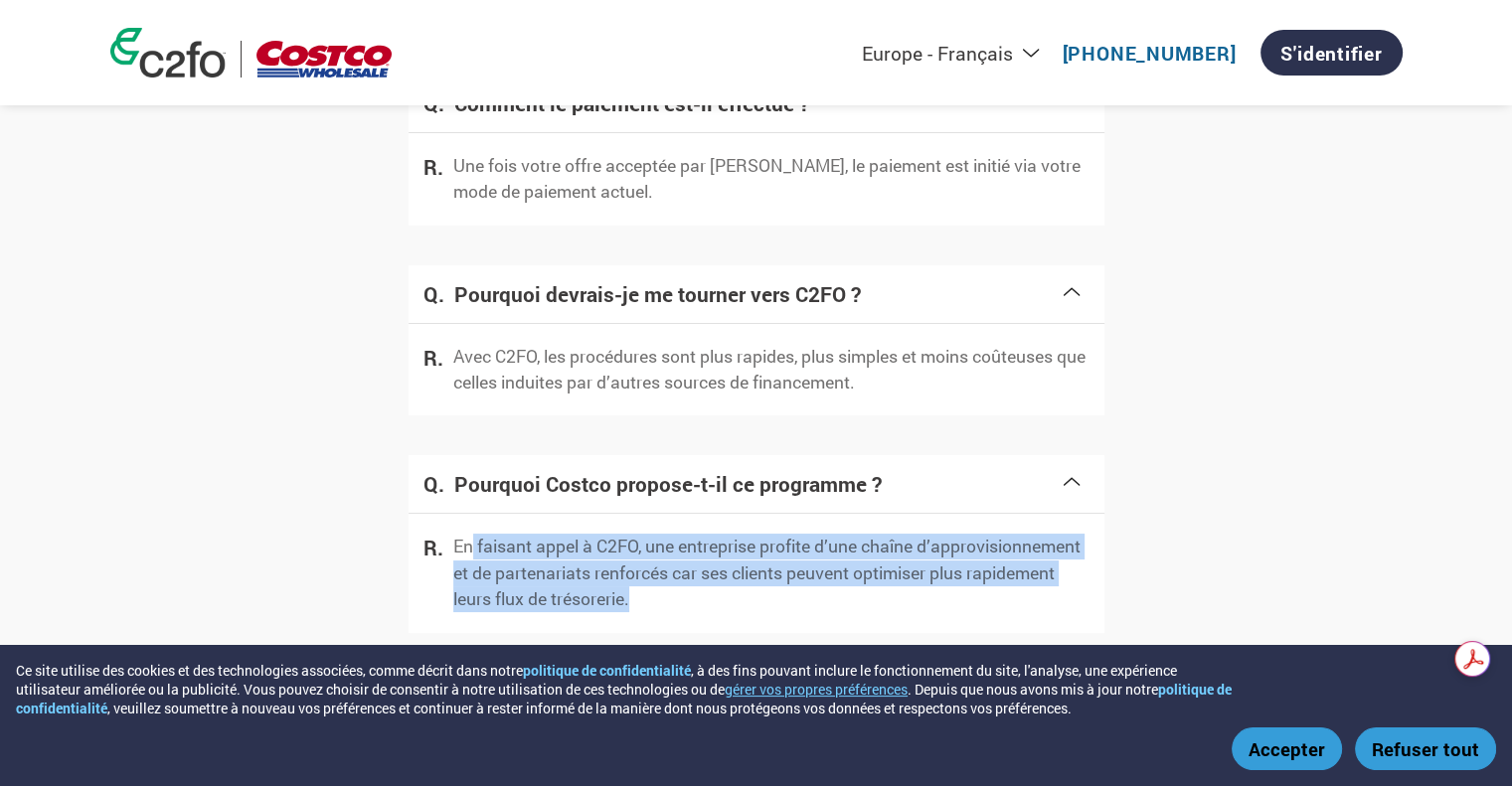 drag, startPoint x: 491, startPoint y: 546, endPoint x: 732, endPoint y: 583, distance: 243.8237 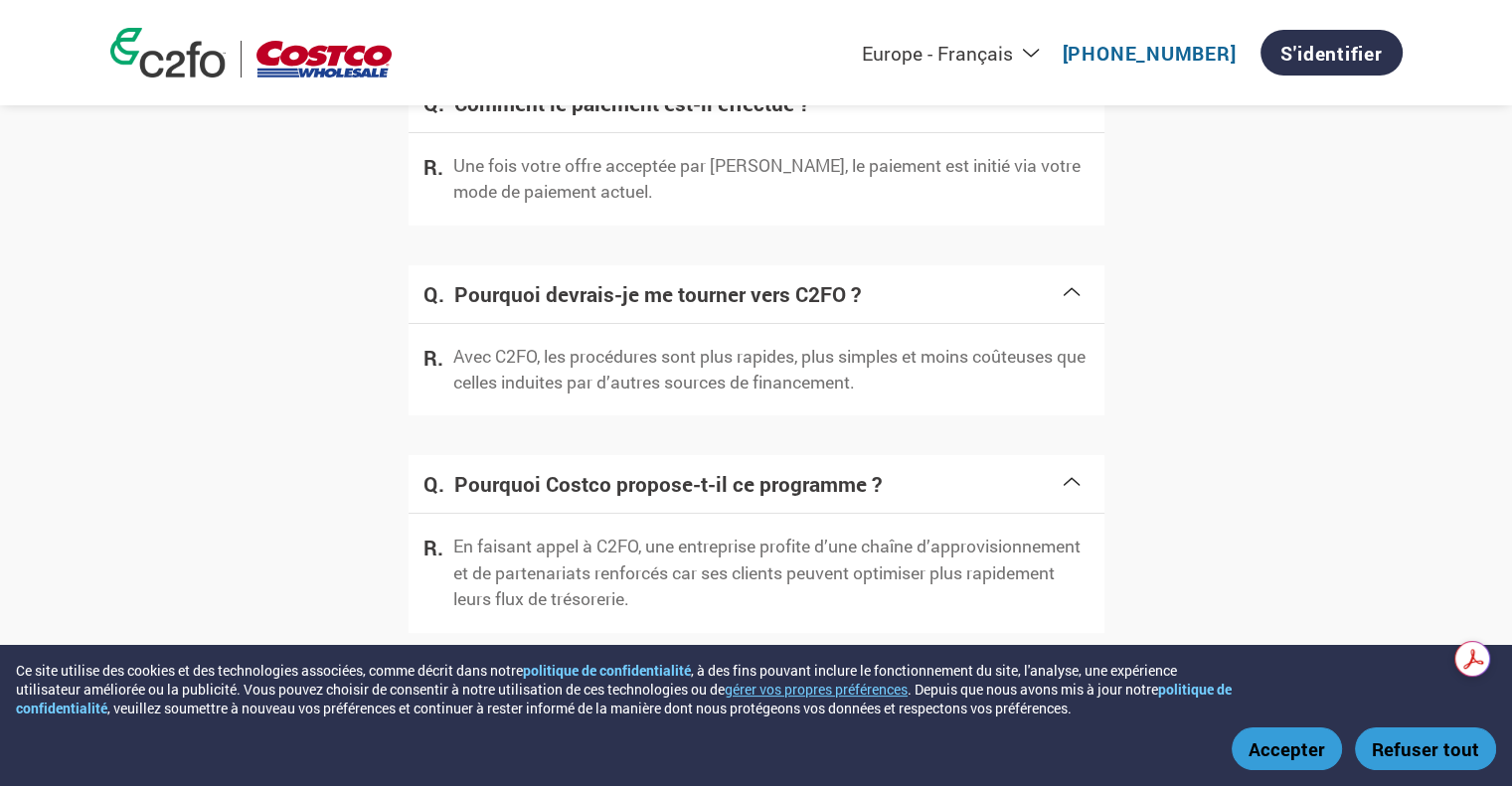 click on "Foire aux questions Comment dois-je procéder pour commencer ? Afin de finaliser votre inscription, veuillez remplir le formulaire ci-après et cliquez sur « Activer le compte » Comment le paiement est-il effectué ? Une fois votre offre acceptée par Costco, le paiement est initié via votre mode de paiement actuel. Pourquoi devrais-je me tourner vers C2FO ? Avec C2FO, les procédures sont plus rapides, plus simples et moins coûteuses que celles induites par d’autres sources de financement. Pourquoi Costco propose-t-il ce programme ? En faisant appel à C2FO, une entreprise profite d’une chaîne d’approvisionnement et de partenariats renforcés car ses clients peuvent optimiser plus rapidement leurs flux de trésorerie." at bounding box center (756, 210) 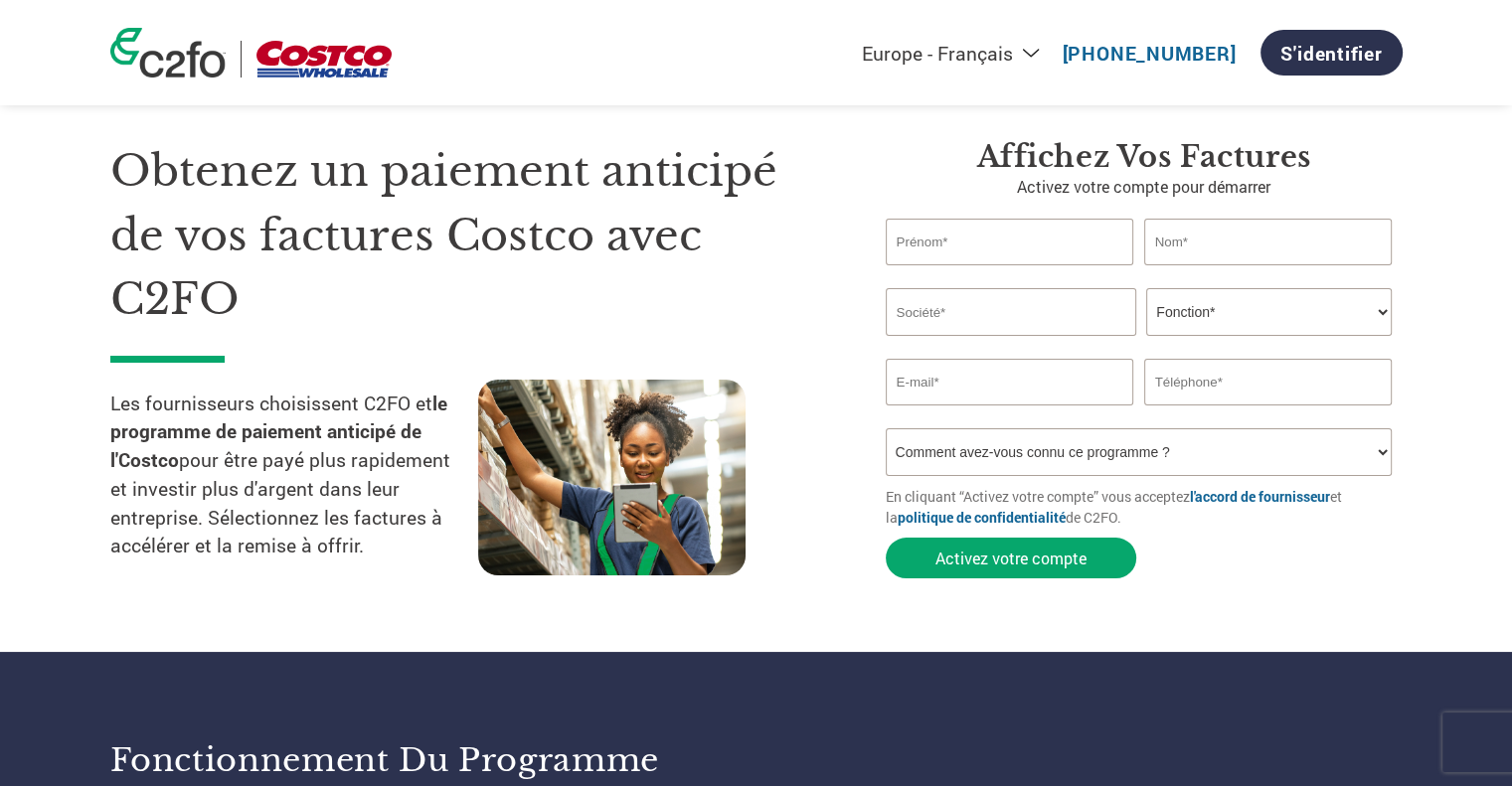 scroll, scrollTop: 99, scrollLeft: 0, axis: vertical 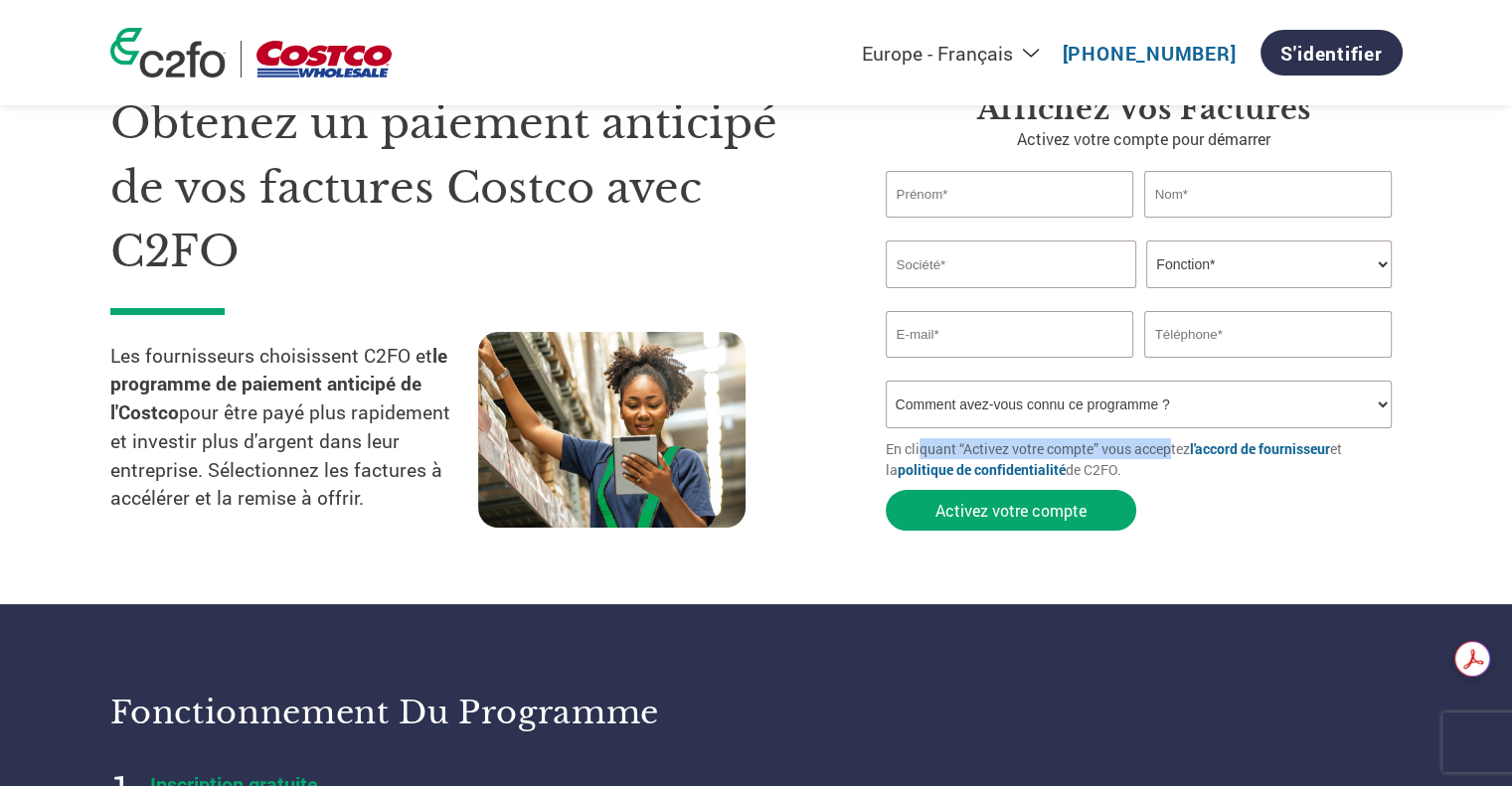 drag, startPoint x: 918, startPoint y: 438, endPoint x: 1275, endPoint y: 443, distance: 357.03501 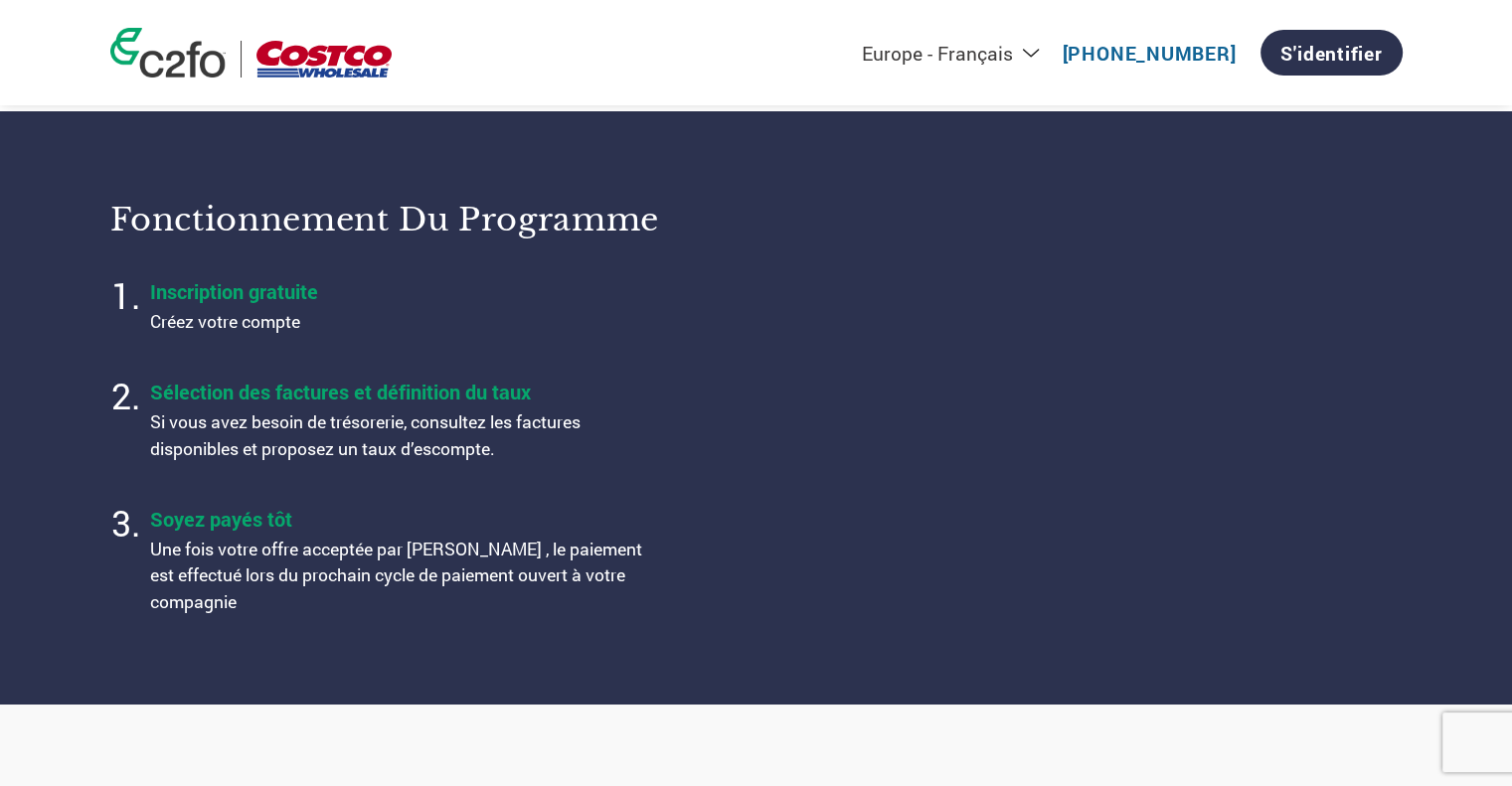scroll, scrollTop: 596, scrollLeft: 0, axis: vertical 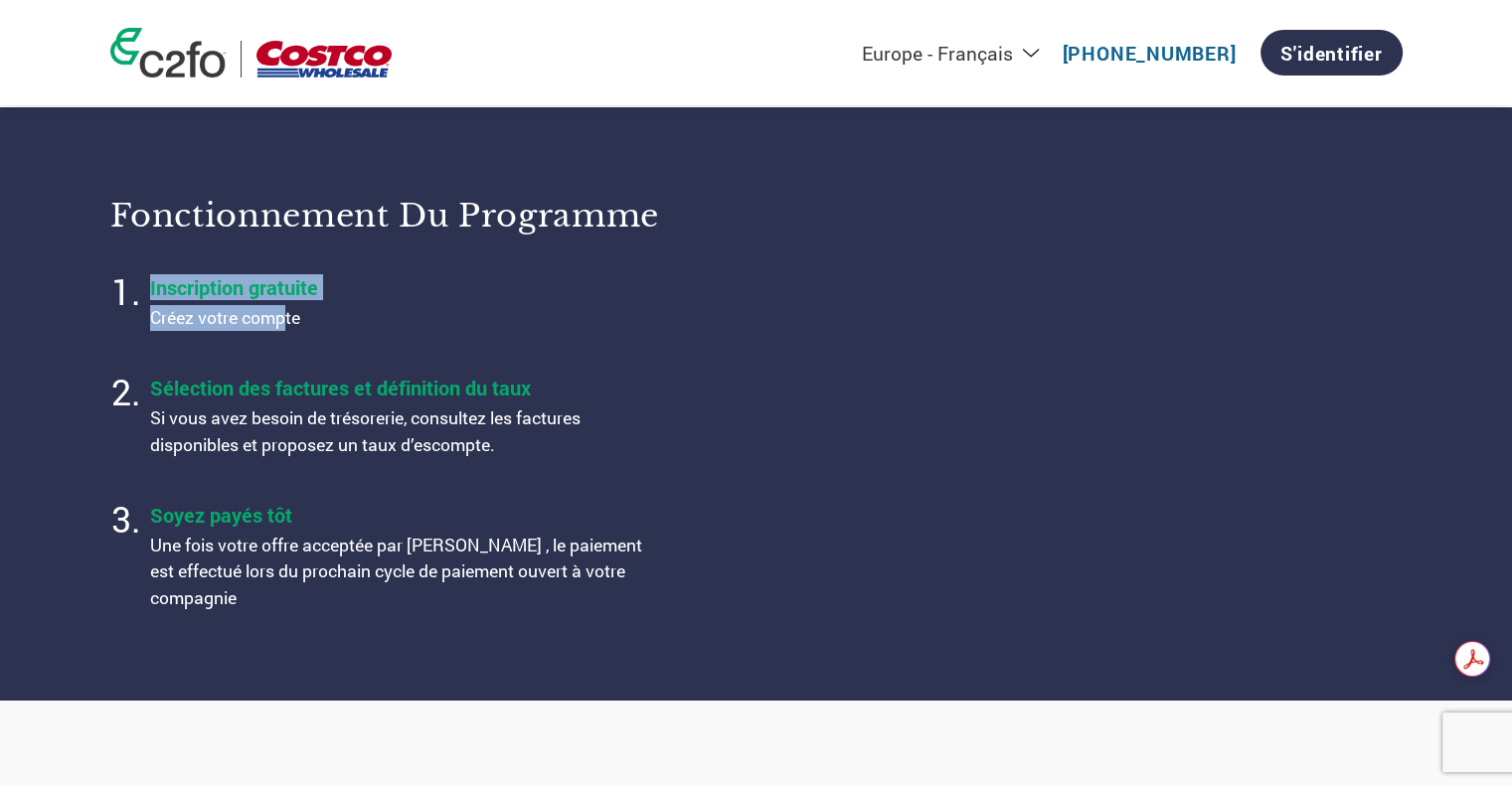 drag, startPoint x: 149, startPoint y: 298, endPoint x: 302, endPoint y: 336, distance: 157.64834 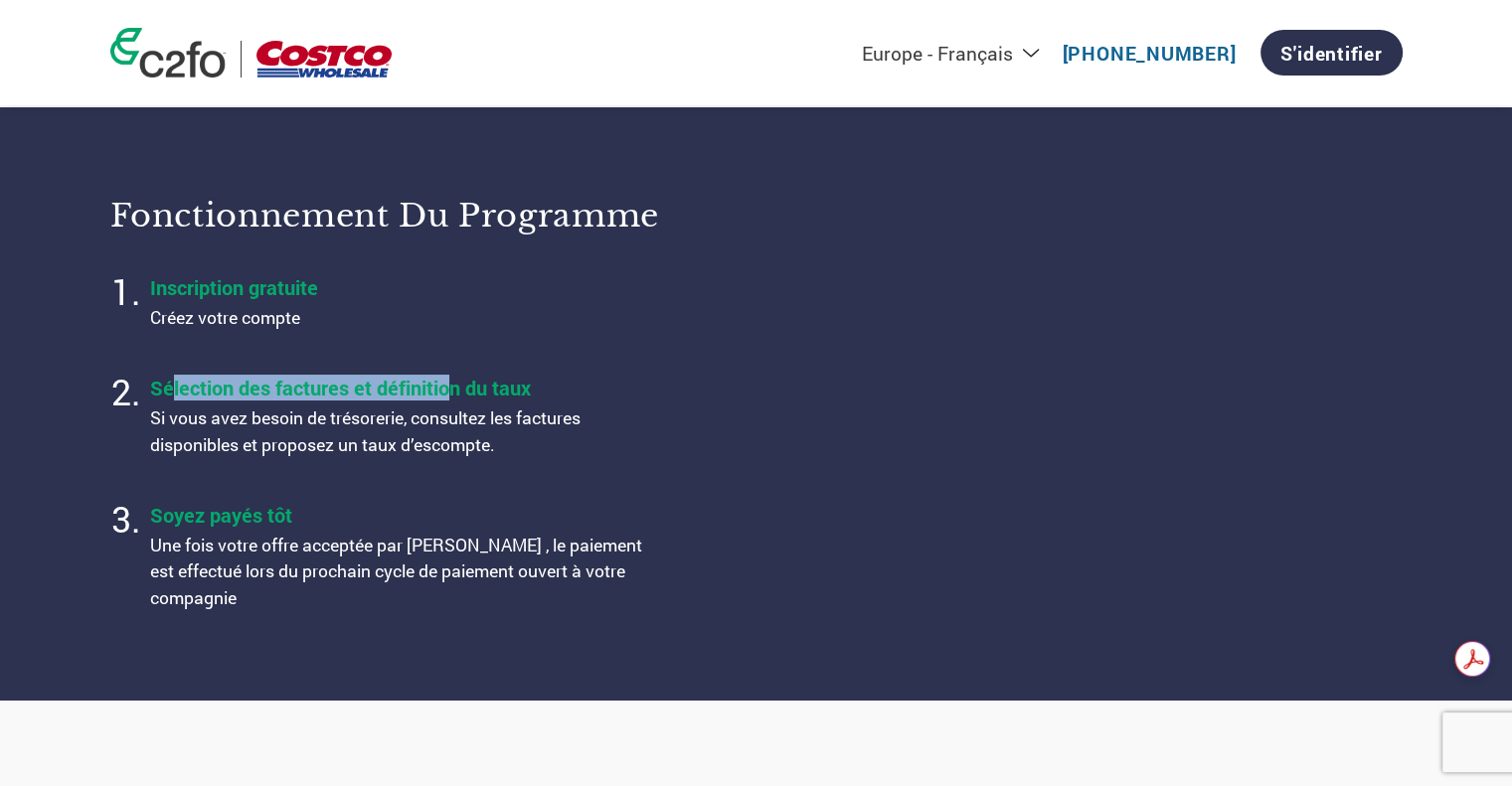 drag, startPoint x: 245, startPoint y: 390, endPoint x: 451, endPoint y: 394, distance: 206.03883 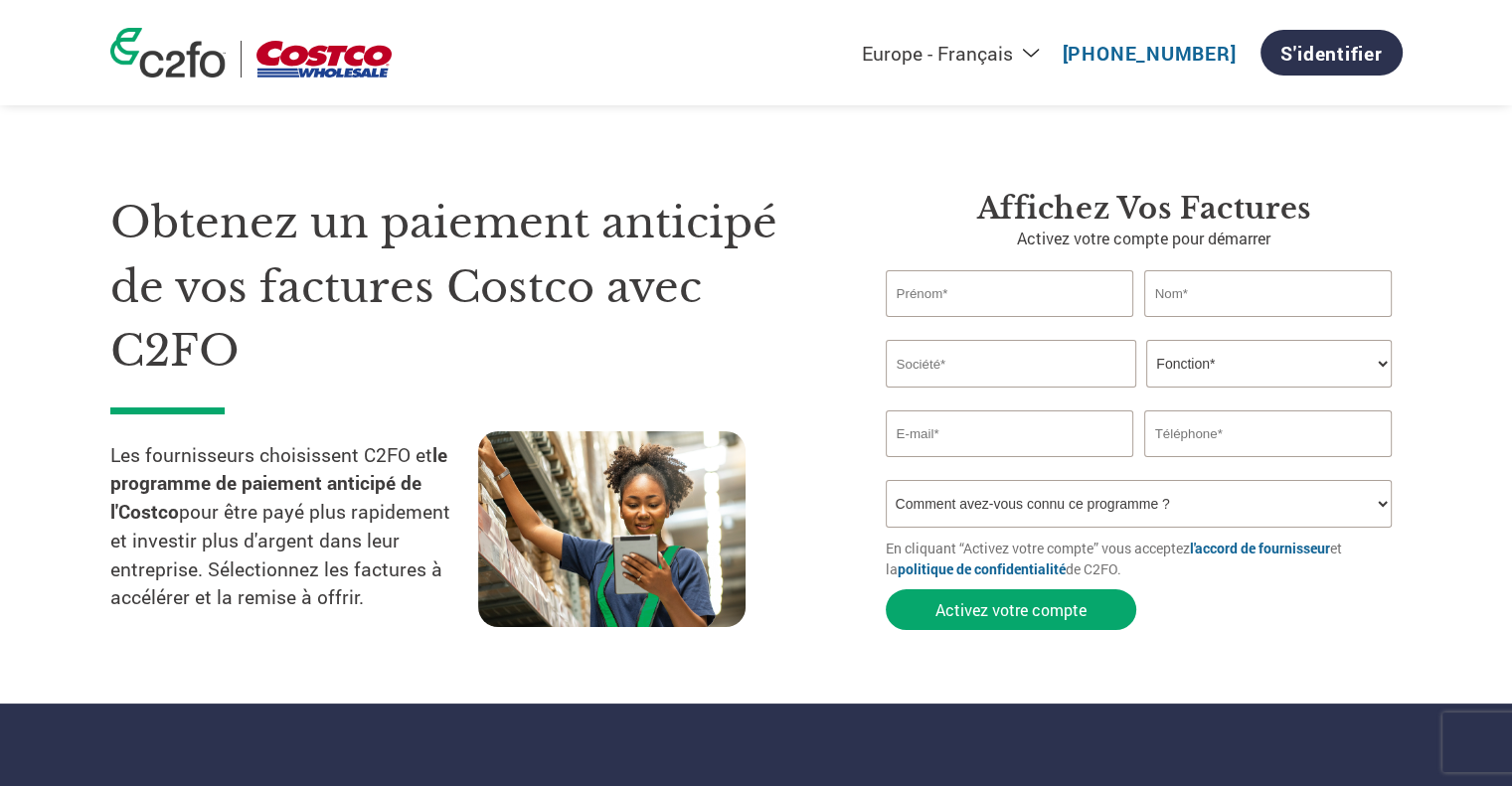 scroll, scrollTop: 0, scrollLeft: 0, axis: both 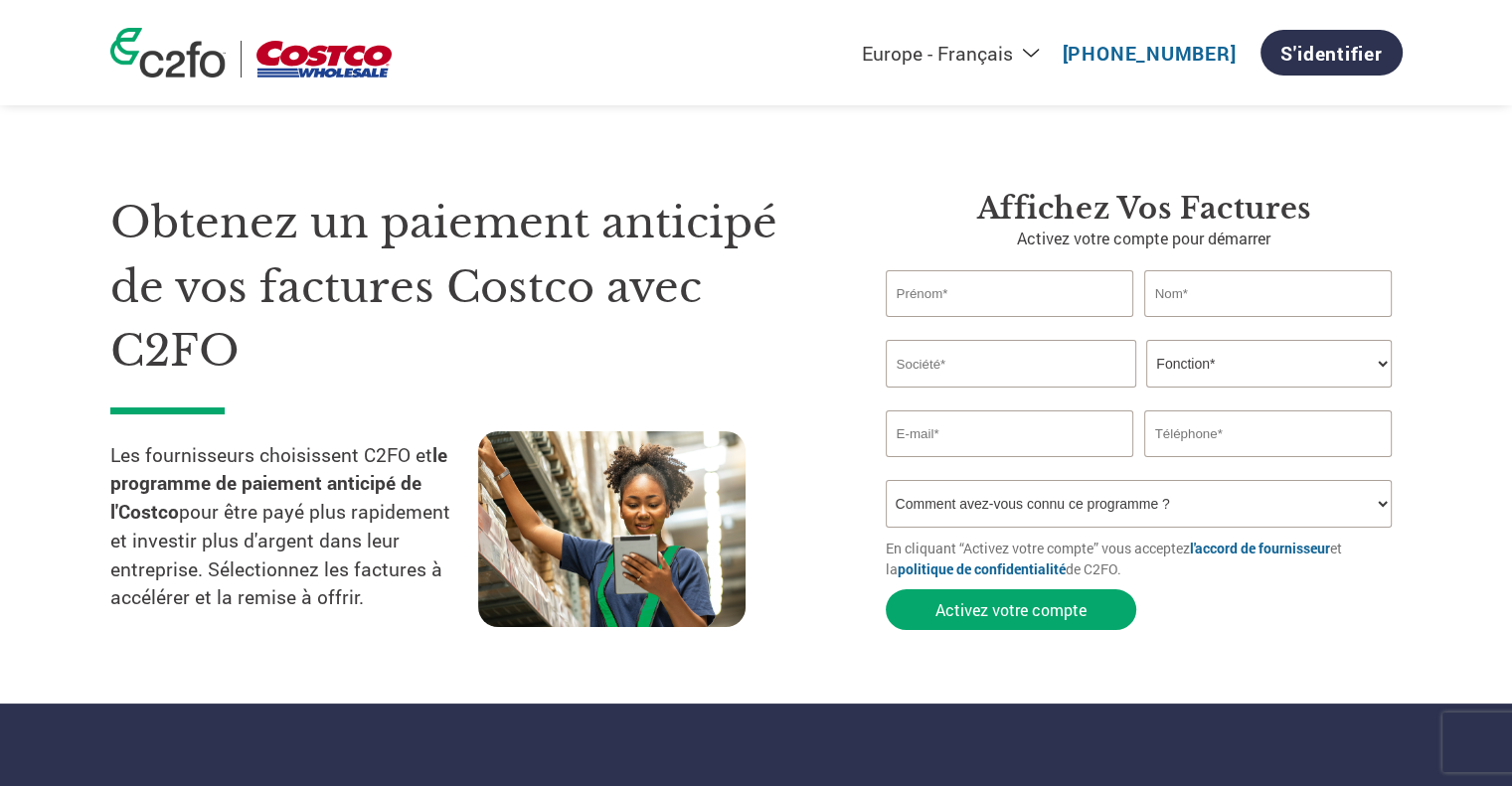 click at bounding box center (324, 59) 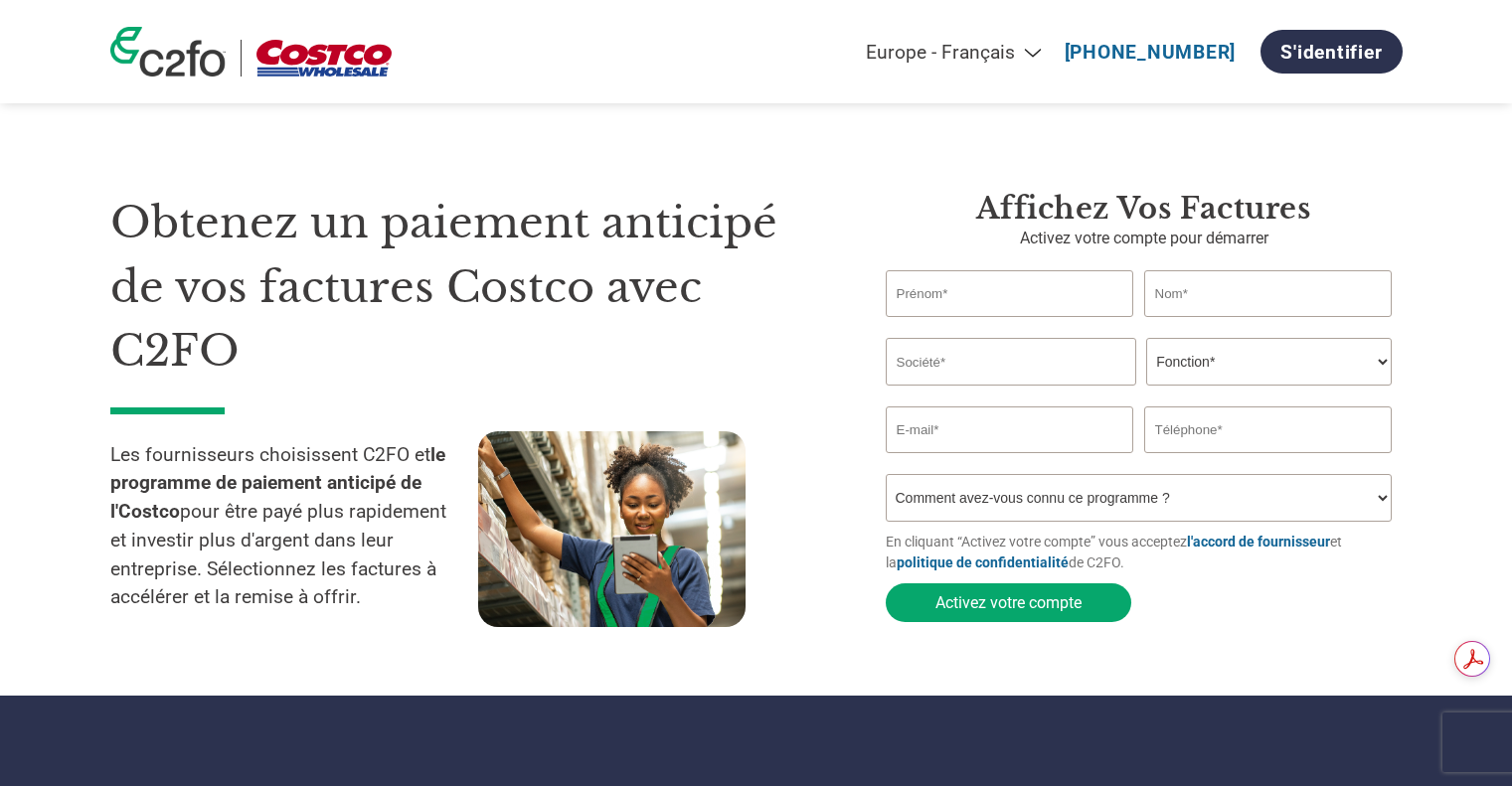 select on "fr-FR" 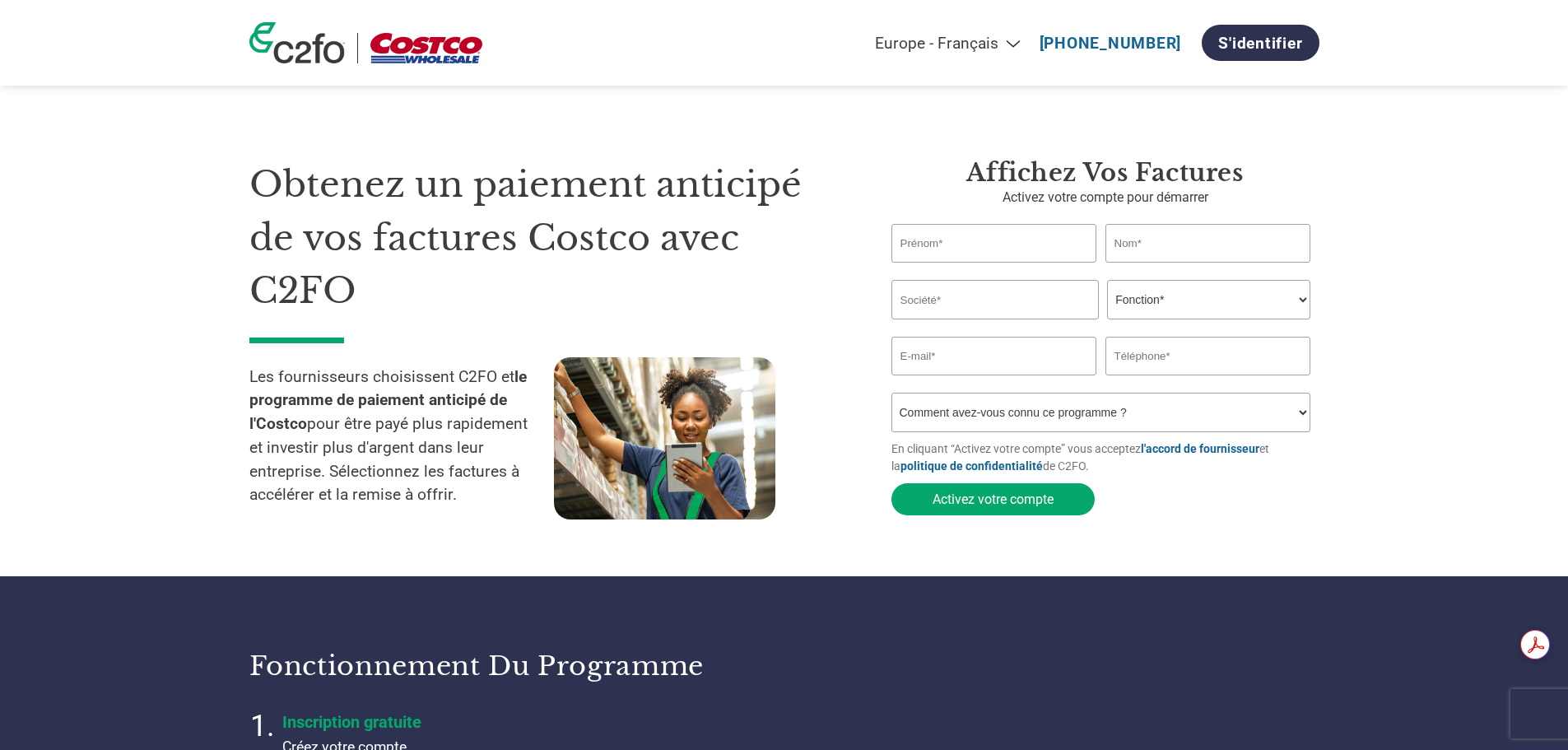 select on "fr-FR" 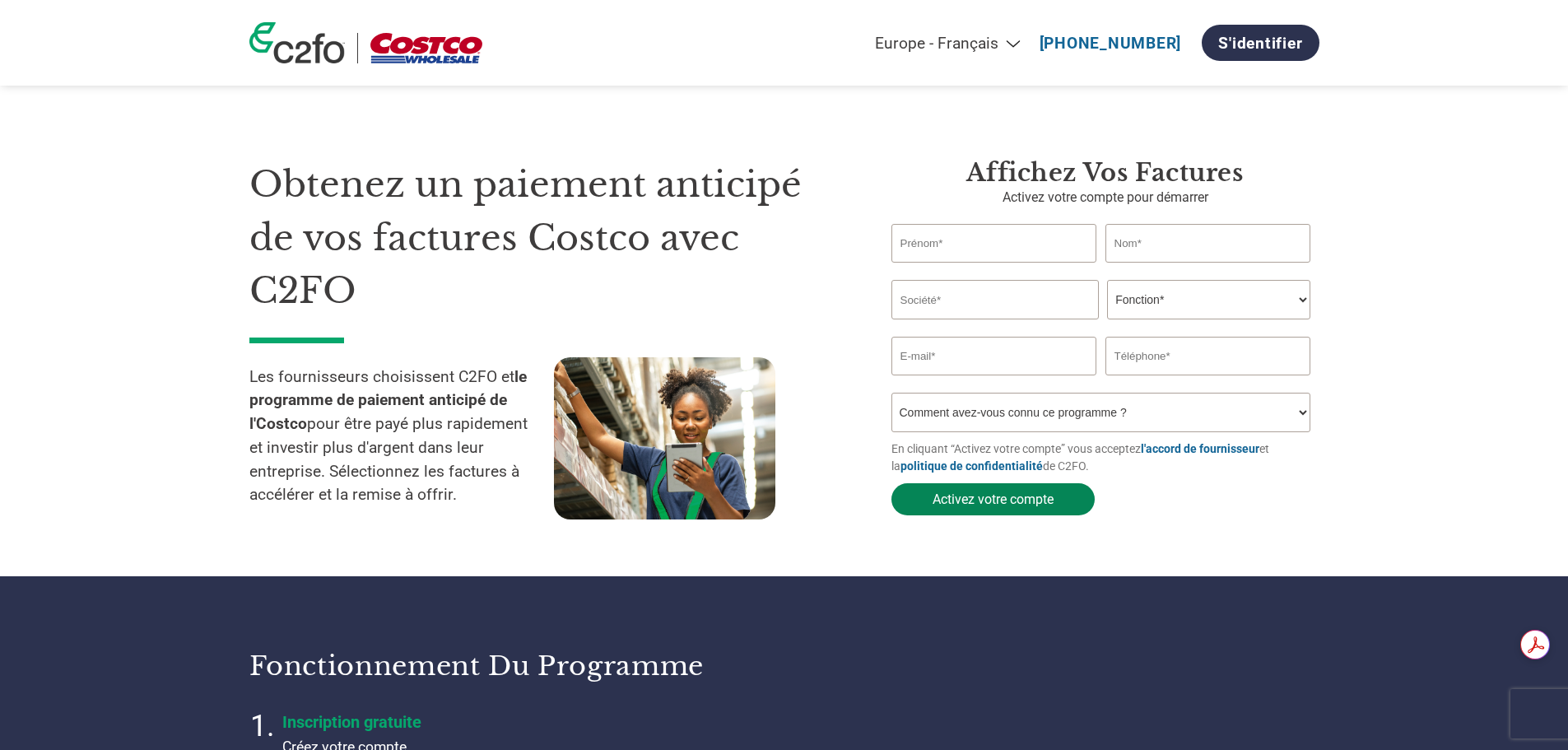click on "Activez votre compte" at bounding box center (993, 499) 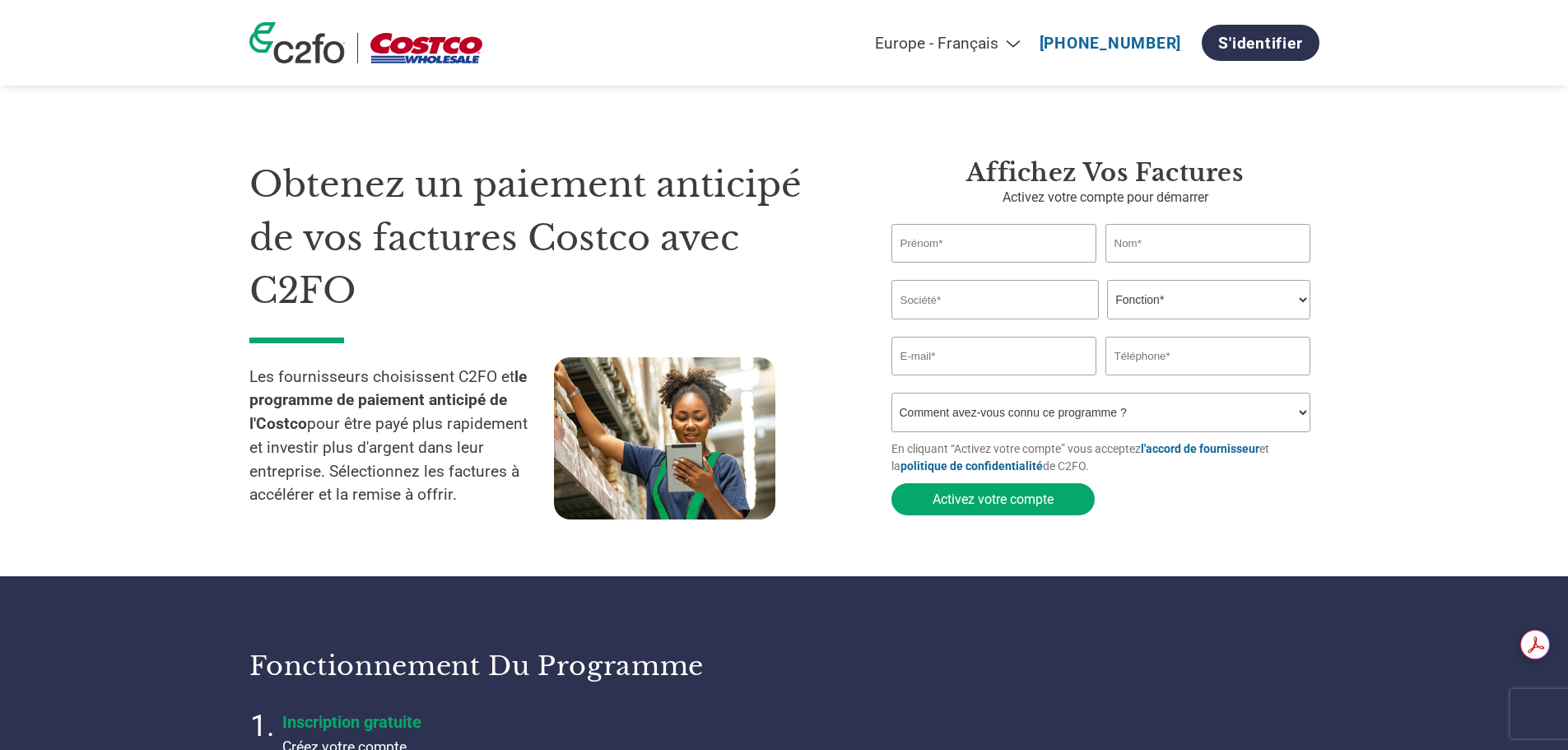 click on "Comment avez-vous connu ce programme ? Par courrier Par e-mail Sur les réseaux sociaux Recherche en ligne Famille/Ami/Connaissance À l'occasion d'un événement Autre" at bounding box center [1101, 412] 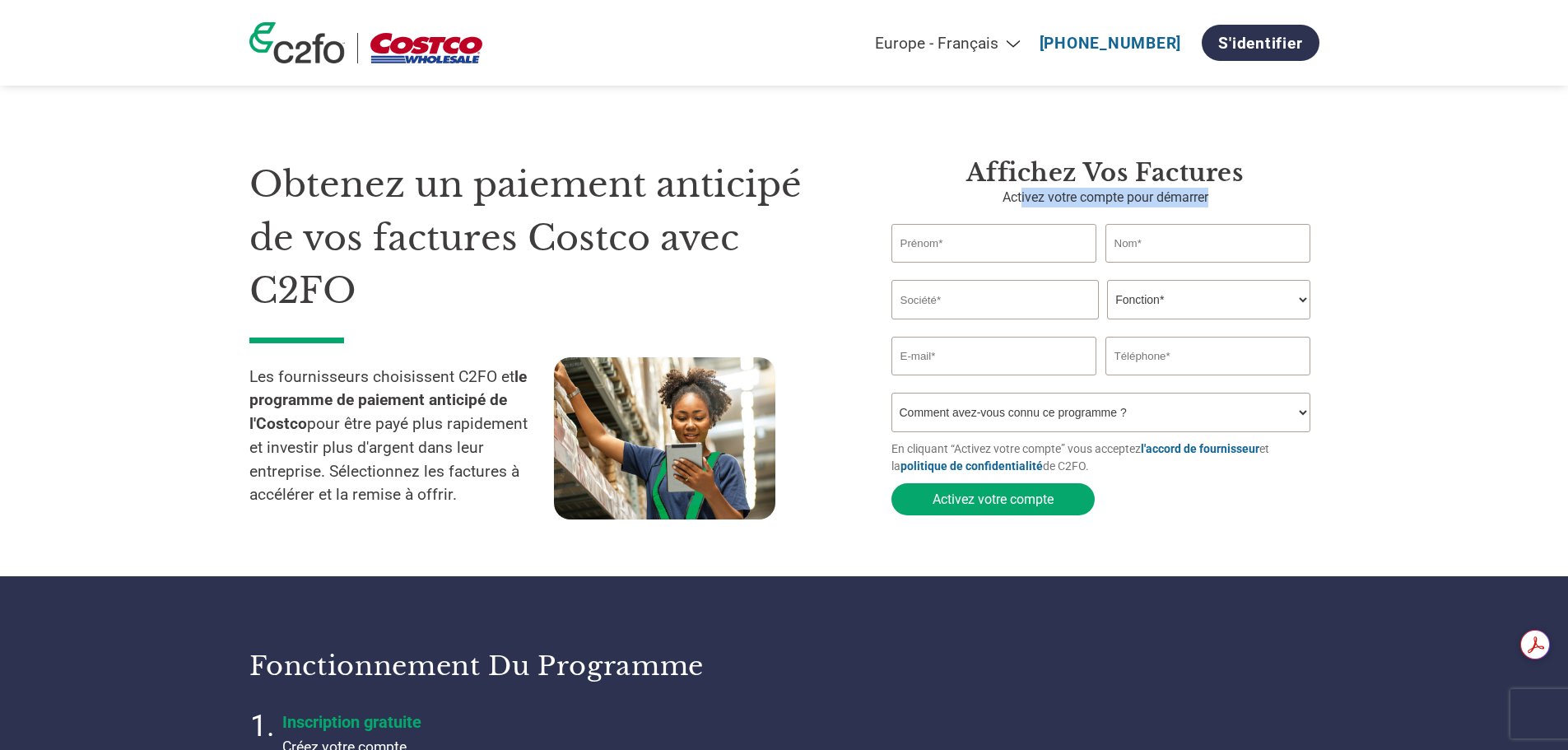 drag, startPoint x: 1021, startPoint y: 198, endPoint x: 1264, endPoint y: 189, distance: 243.1666 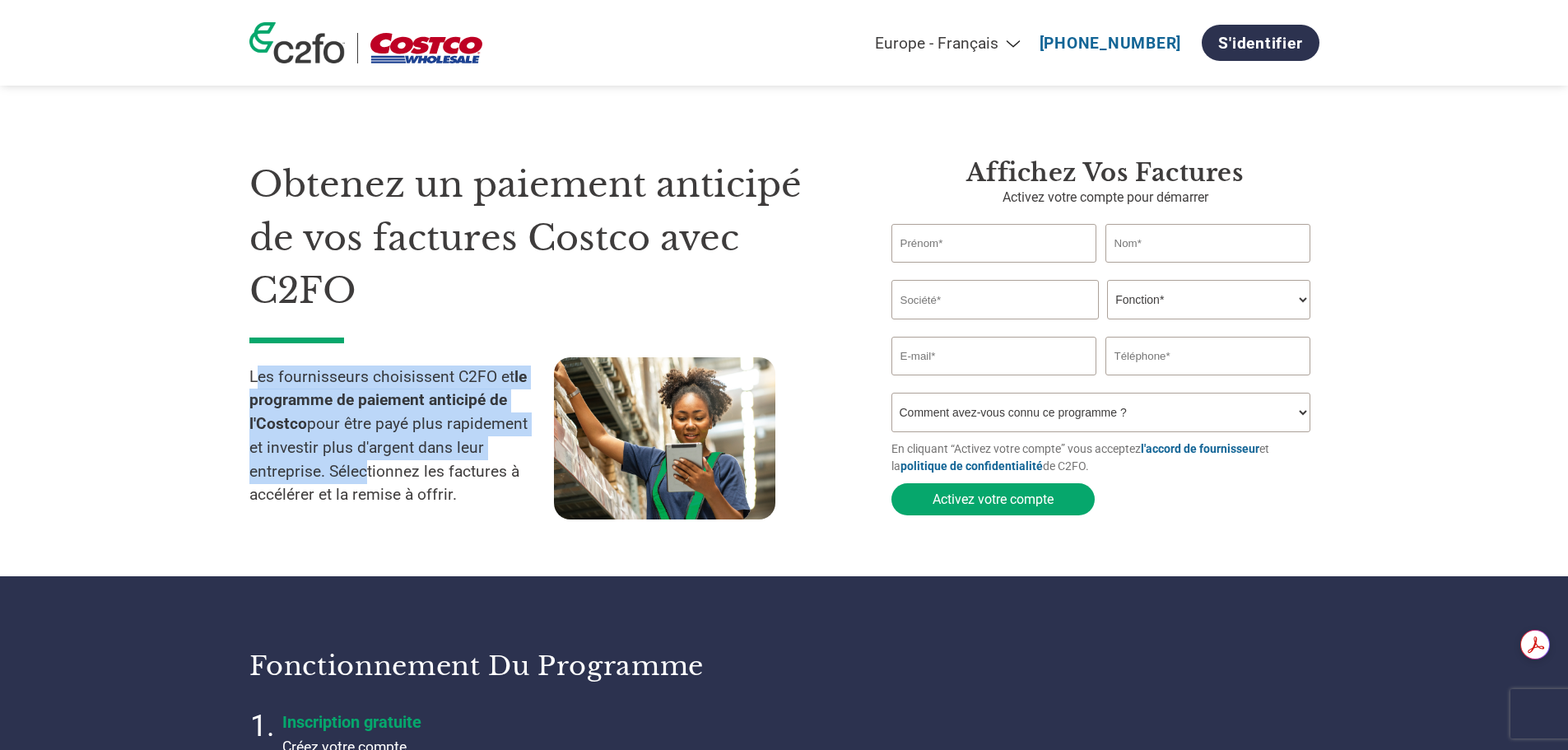 drag, startPoint x: 254, startPoint y: 378, endPoint x: 357, endPoint y: 464, distance: 134.18271 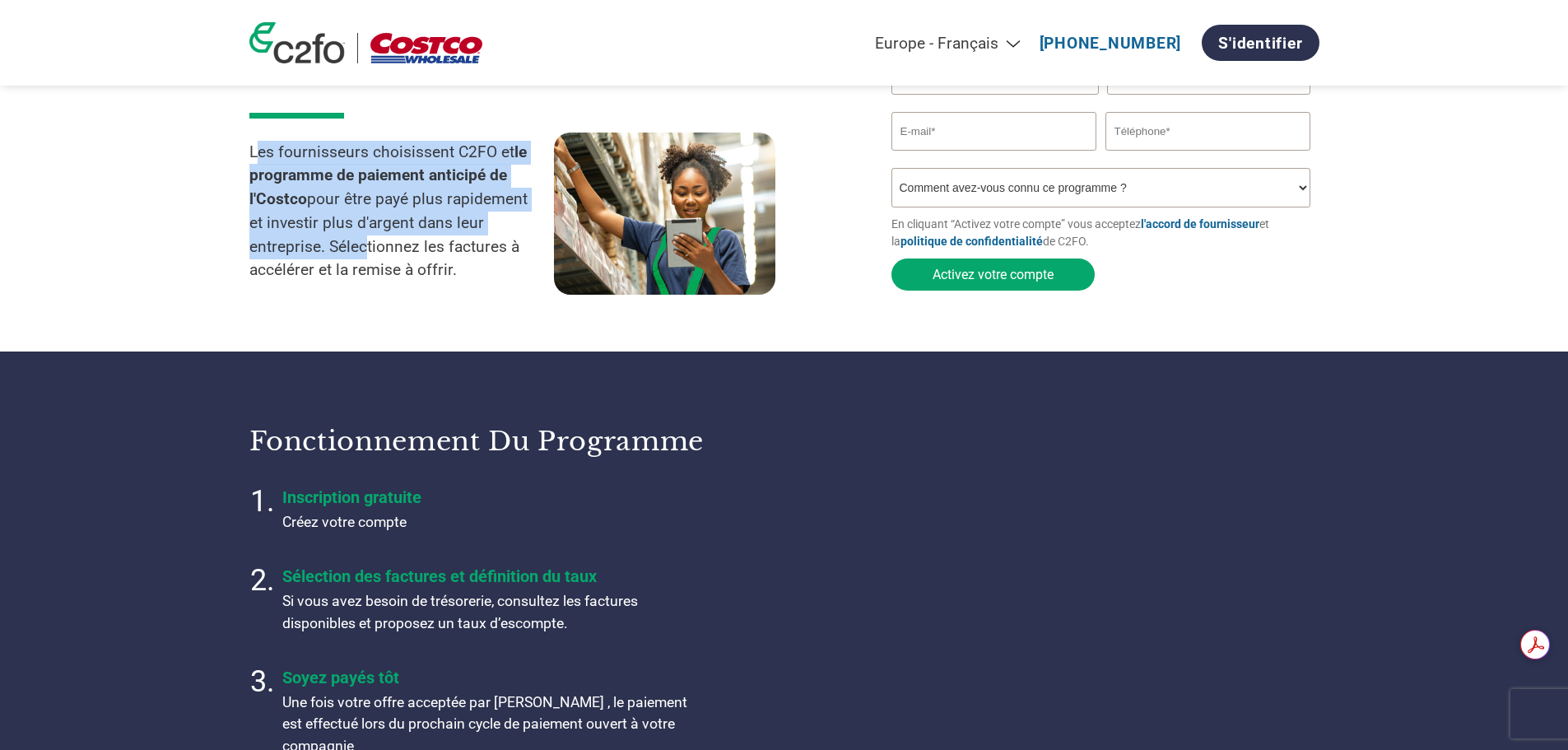 scroll, scrollTop: 247, scrollLeft: 0, axis: vertical 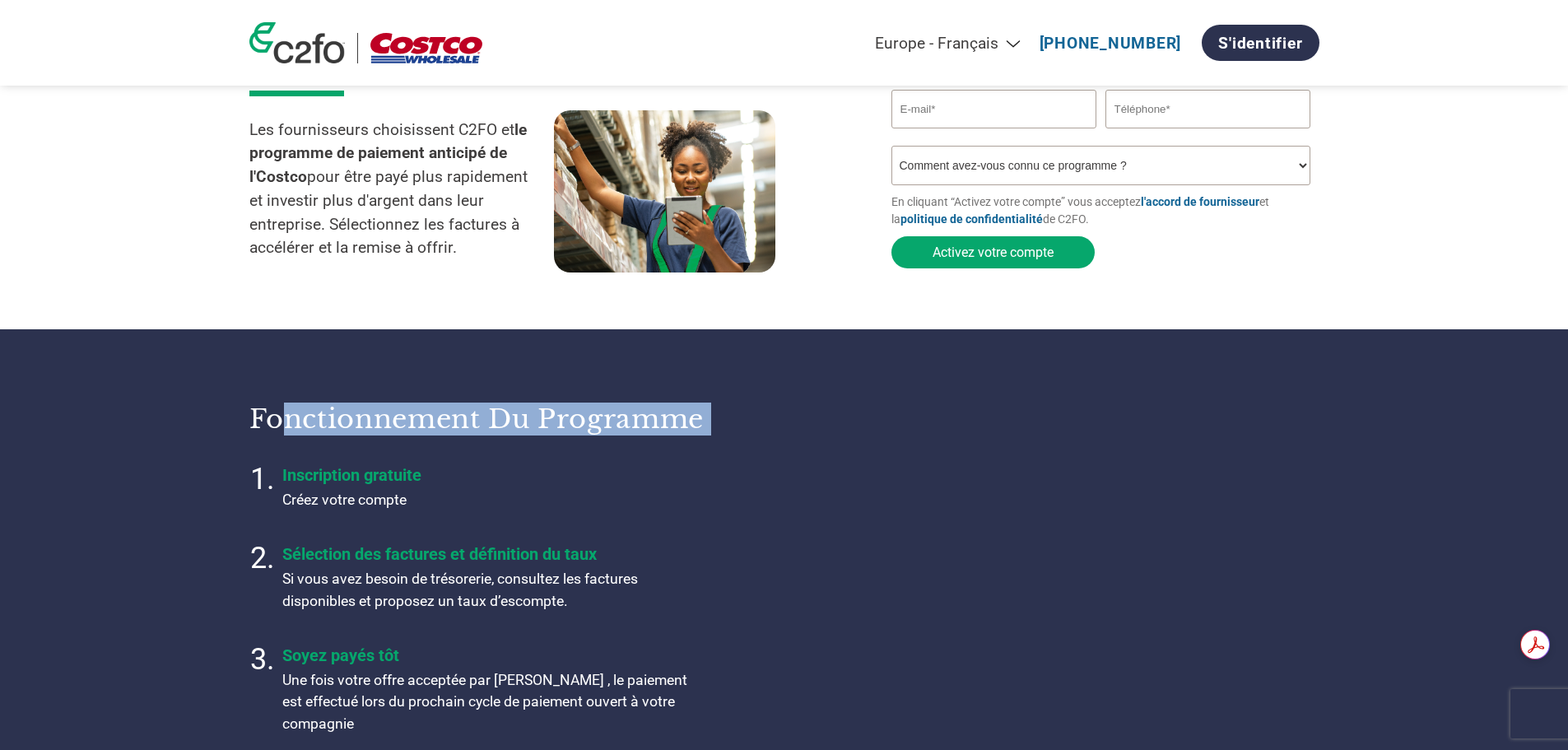 drag, startPoint x: 286, startPoint y: 428, endPoint x: 362, endPoint y: 467, distance: 85.42248 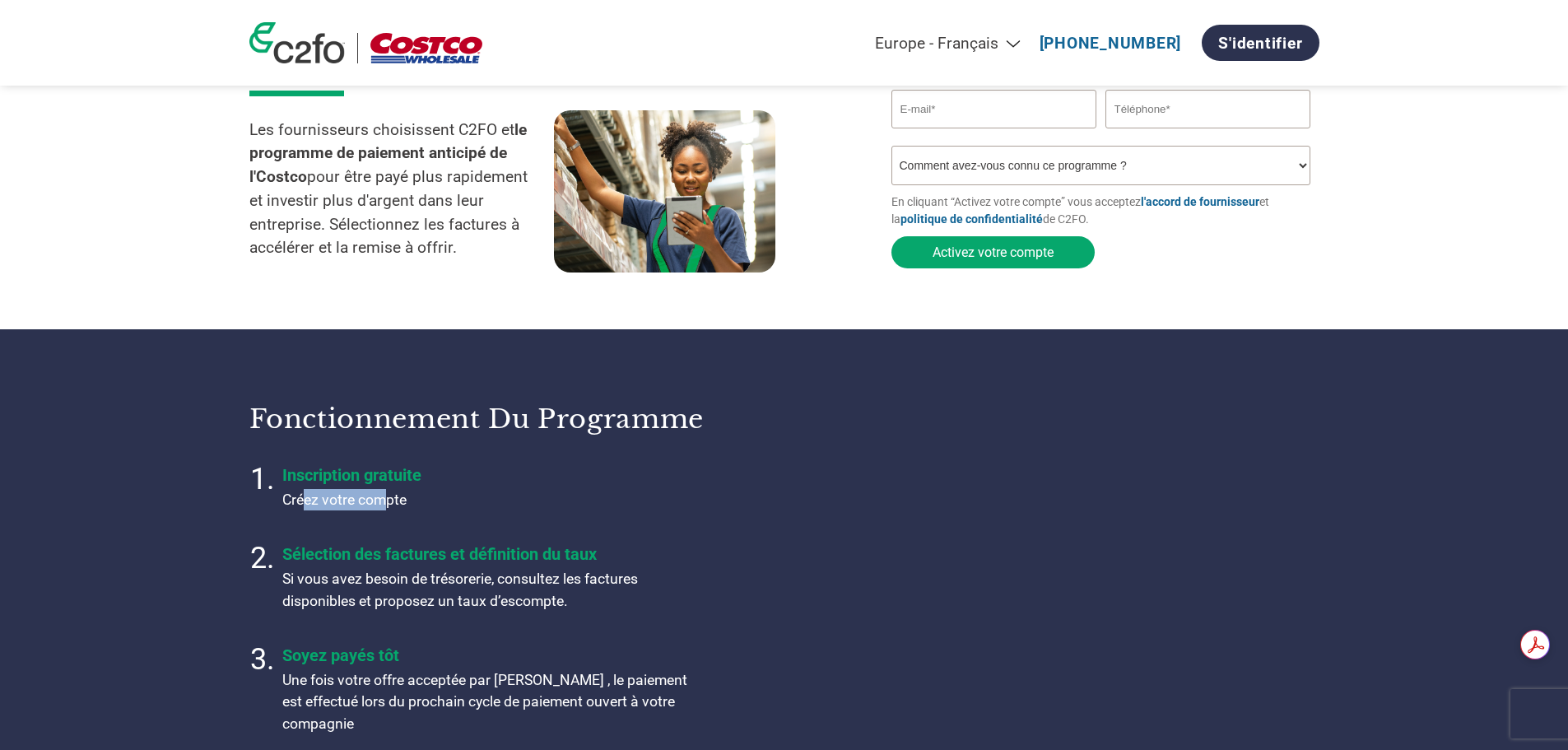 drag, startPoint x: 306, startPoint y: 492, endPoint x: 403, endPoint y: 533, distance: 105.30907 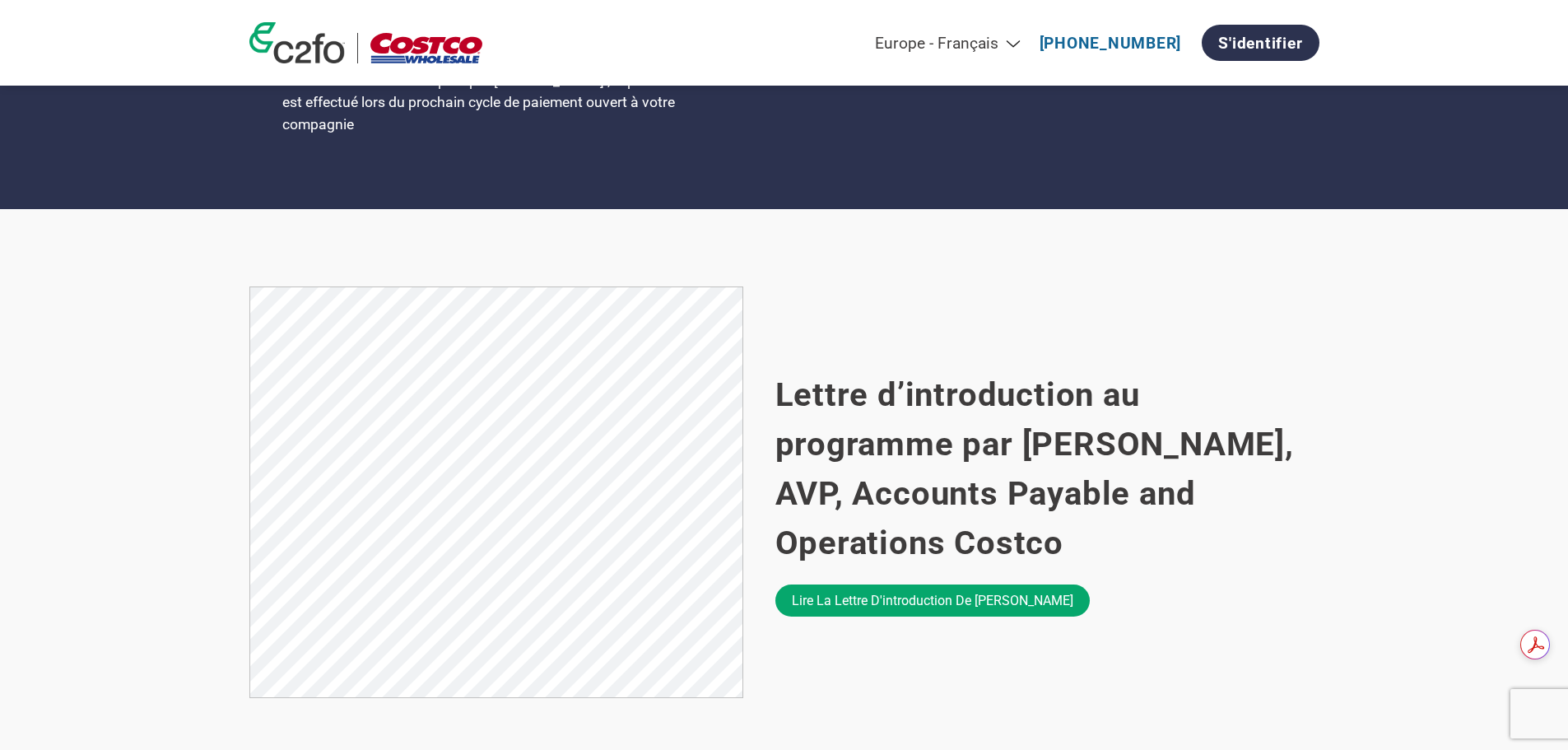scroll, scrollTop: 906, scrollLeft: 0, axis: vertical 